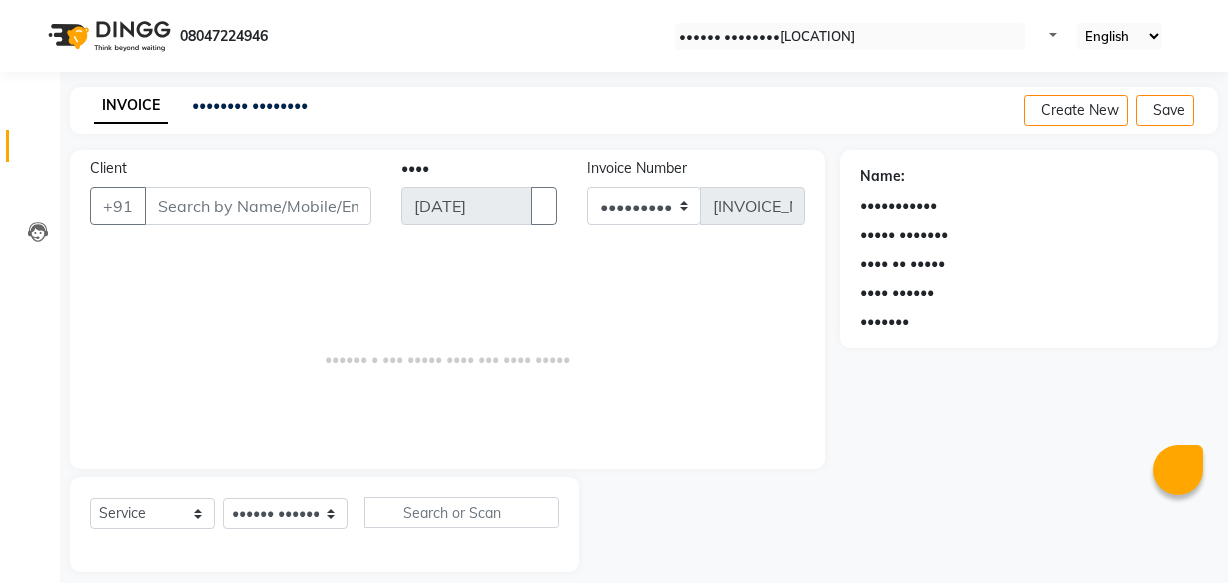 scroll, scrollTop: 19, scrollLeft: 0, axis: vertical 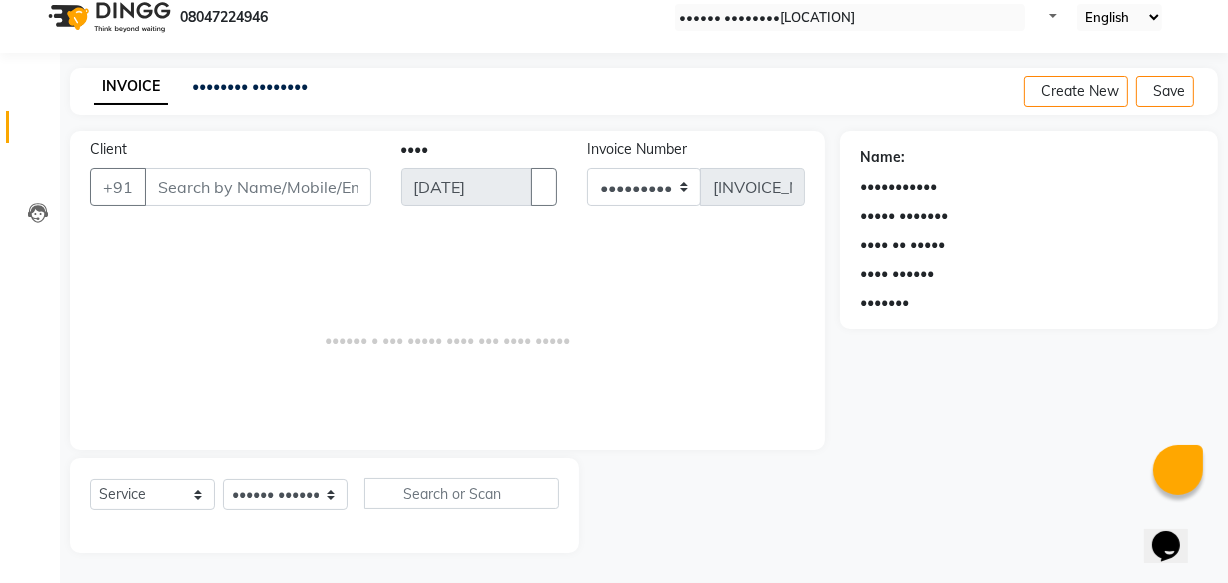 click on "•••••• • ••• ••••• •••• ••• •••• •••••" at bounding box center (447, 330) 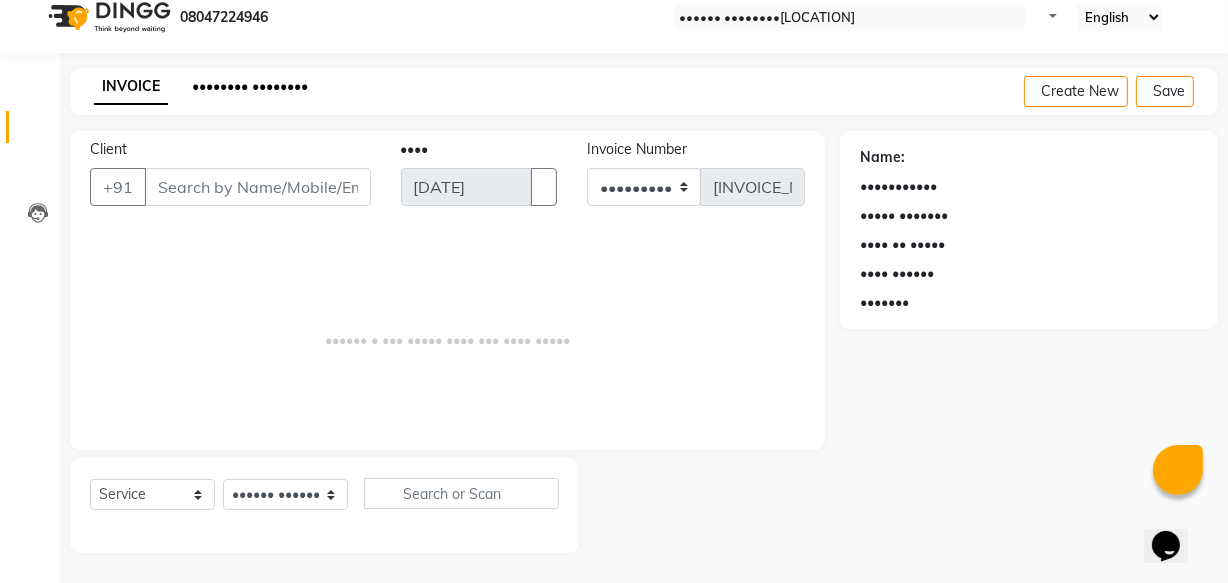 click on "•••••••• ••••••••" at bounding box center [250, 86] 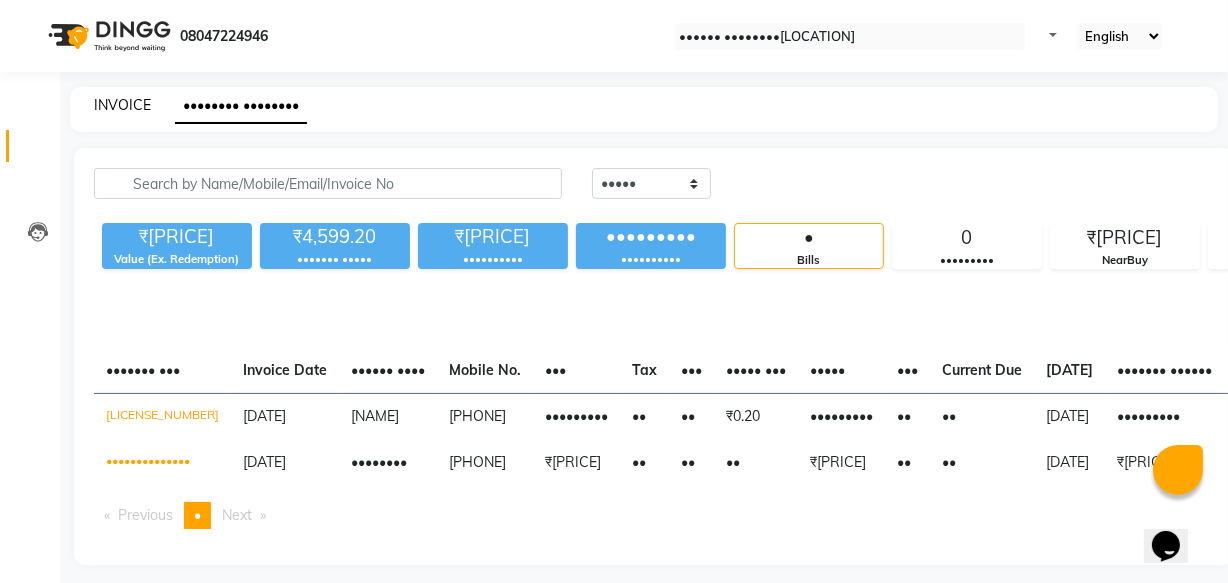 click on "INVOICE" at bounding box center (122, 105) 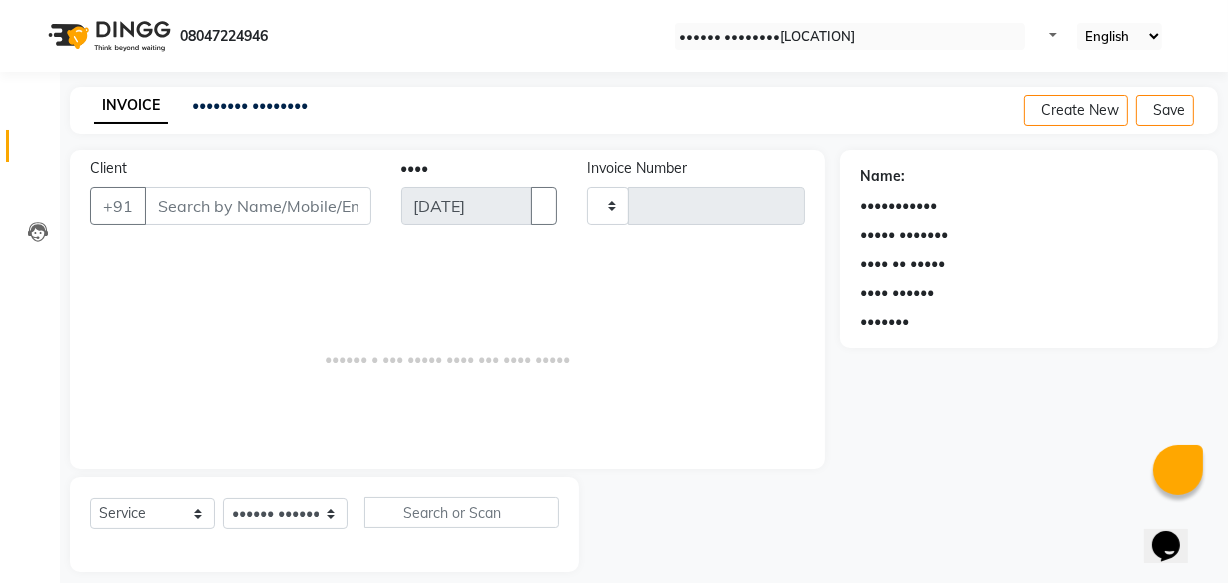 scroll, scrollTop: 19, scrollLeft: 0, axis: vertical 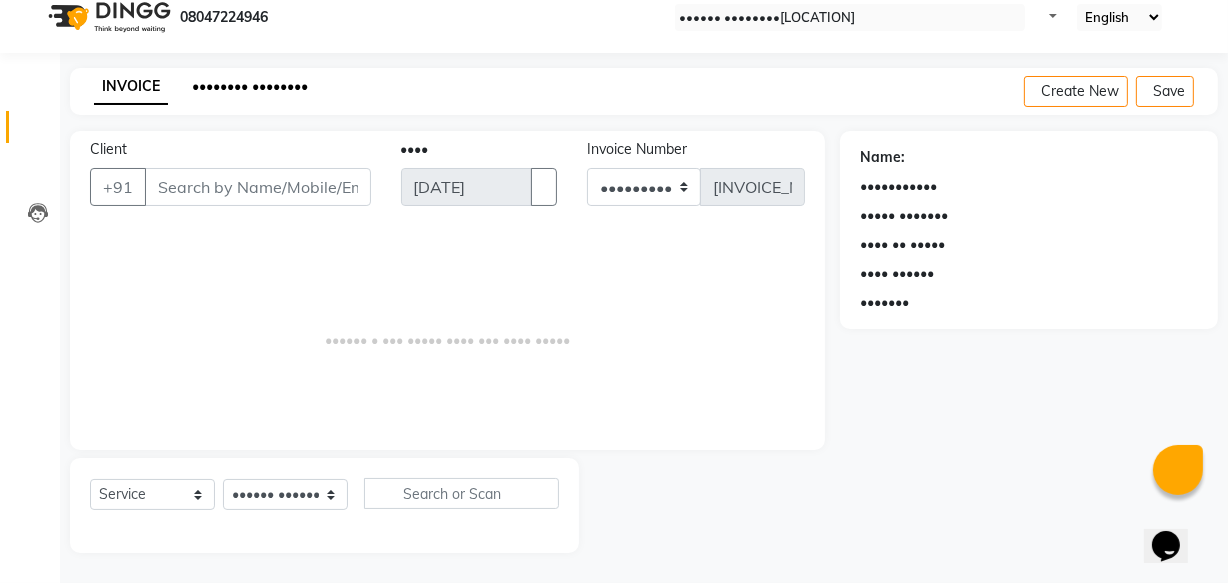 click on "•••••••• ••••••••" at bounding box center [250, 86] 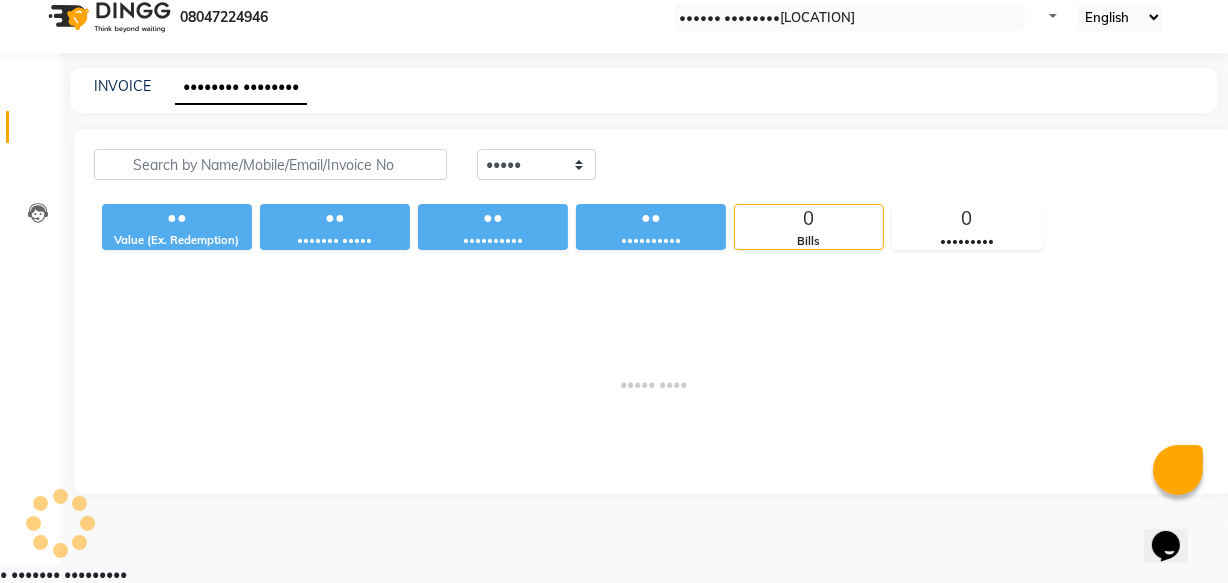 scroll, scrollTop: 0, scrollLeft: 0, axis: both 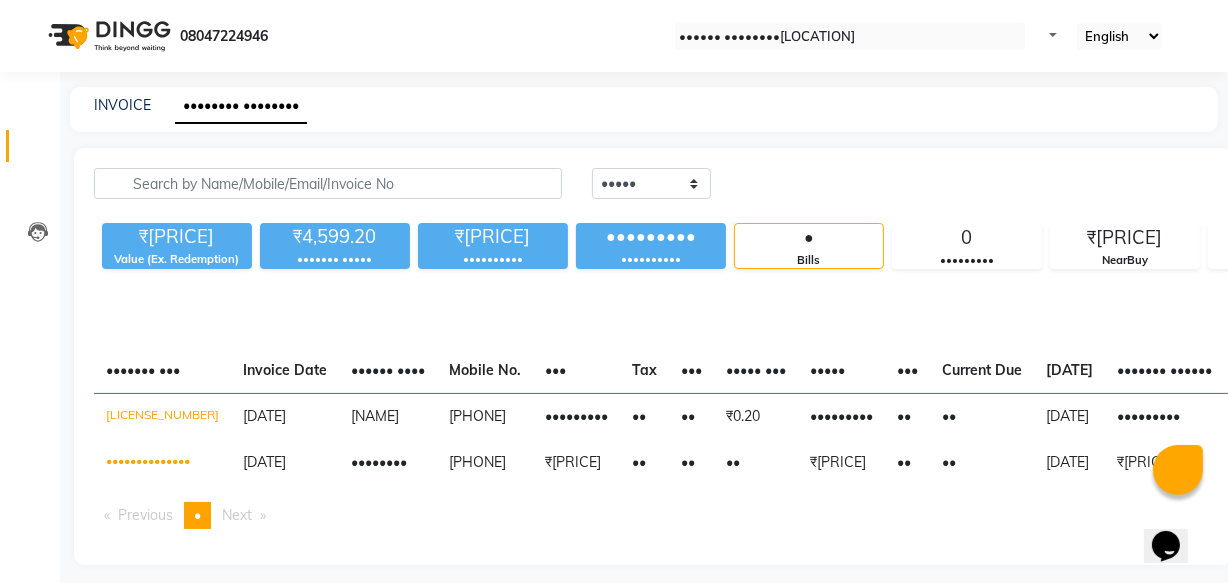 click on "INVOICE PREVIOUS INVOICES" at bounding box center (644, 109) 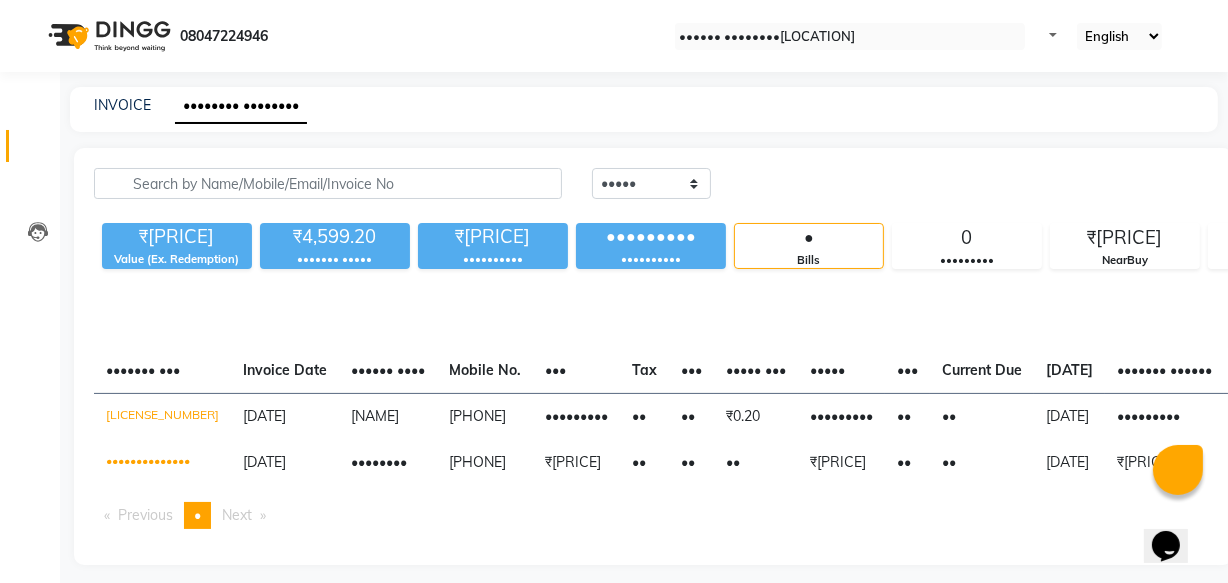 click on "INVOICE" at bounding box center [122, 105] 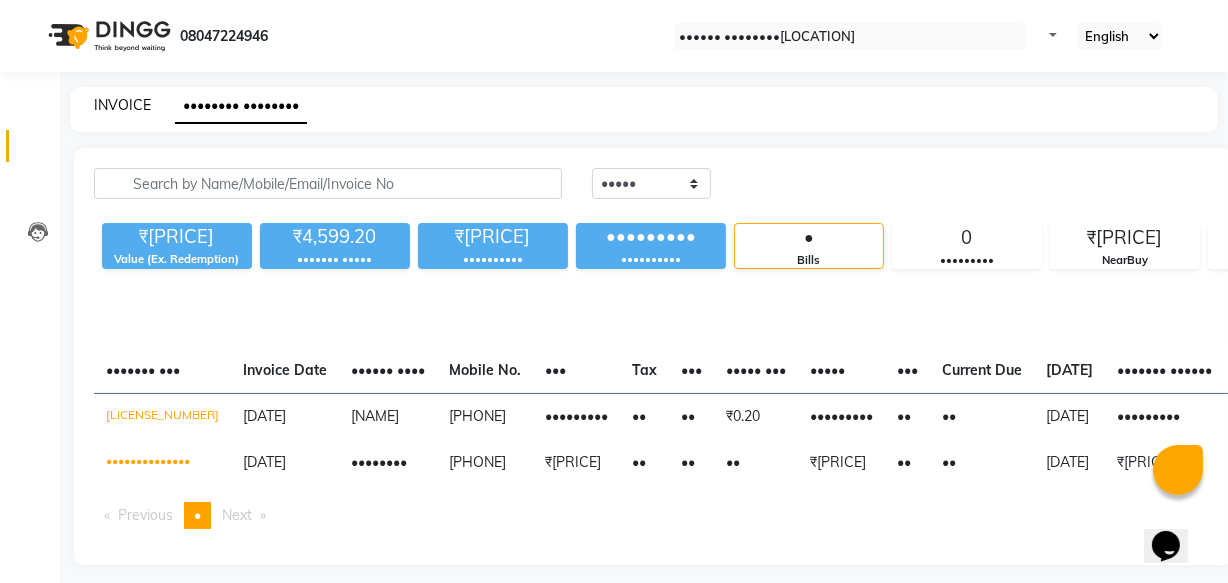 click on "INVOICE" at bounding box center (122, 105) 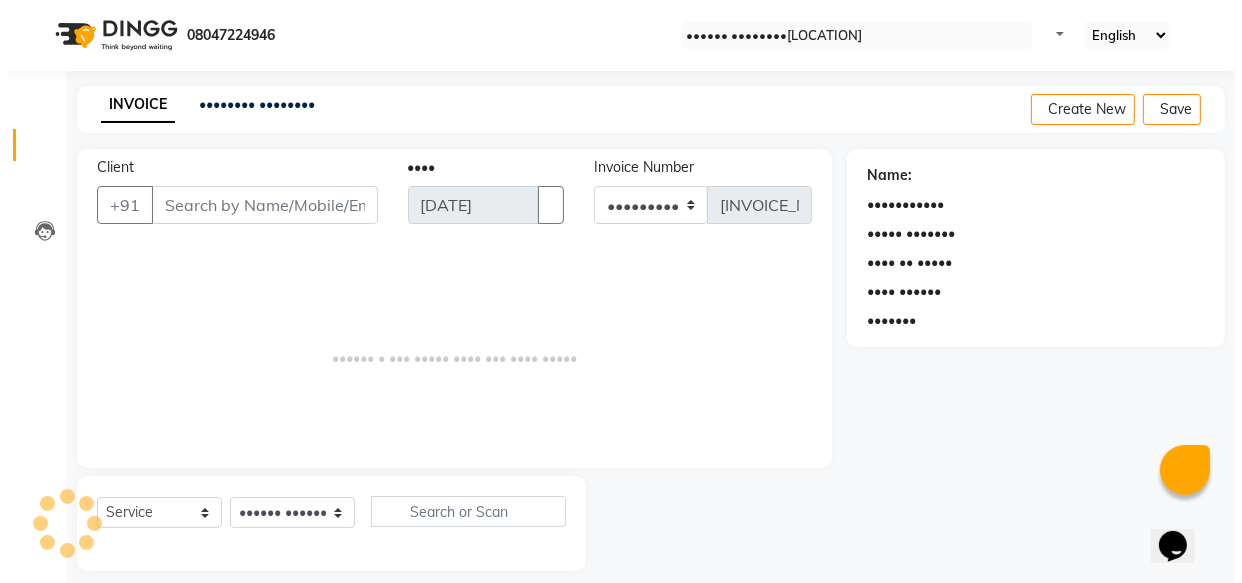 scroll, scrollTop: 19, scrollLeft: 0, axis: vertical 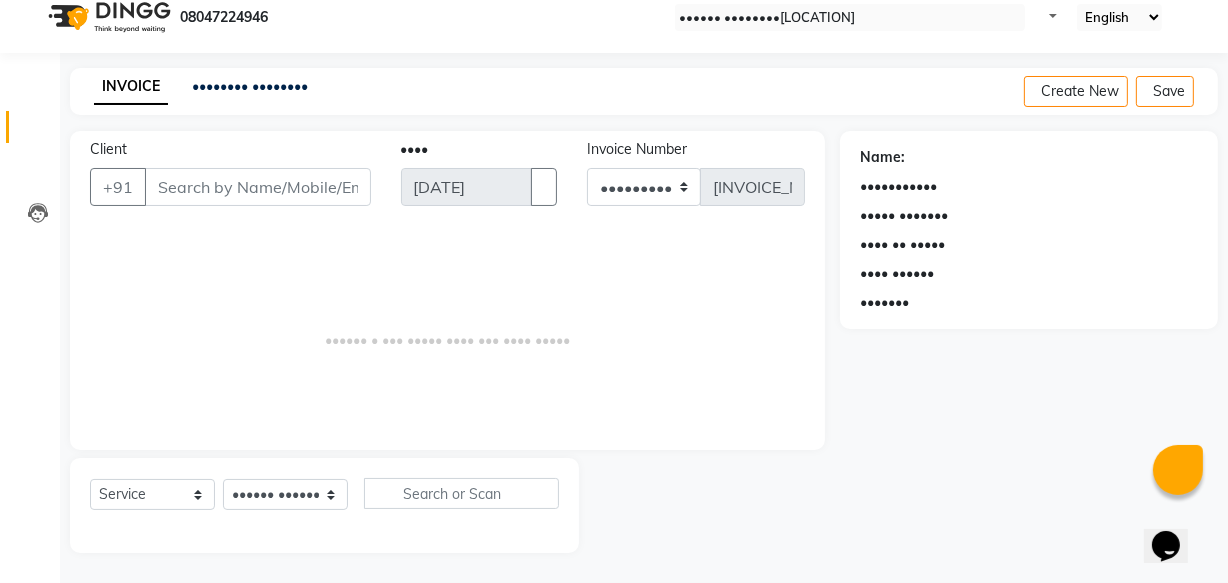 click on "Client" at bounding box center (258, 187) 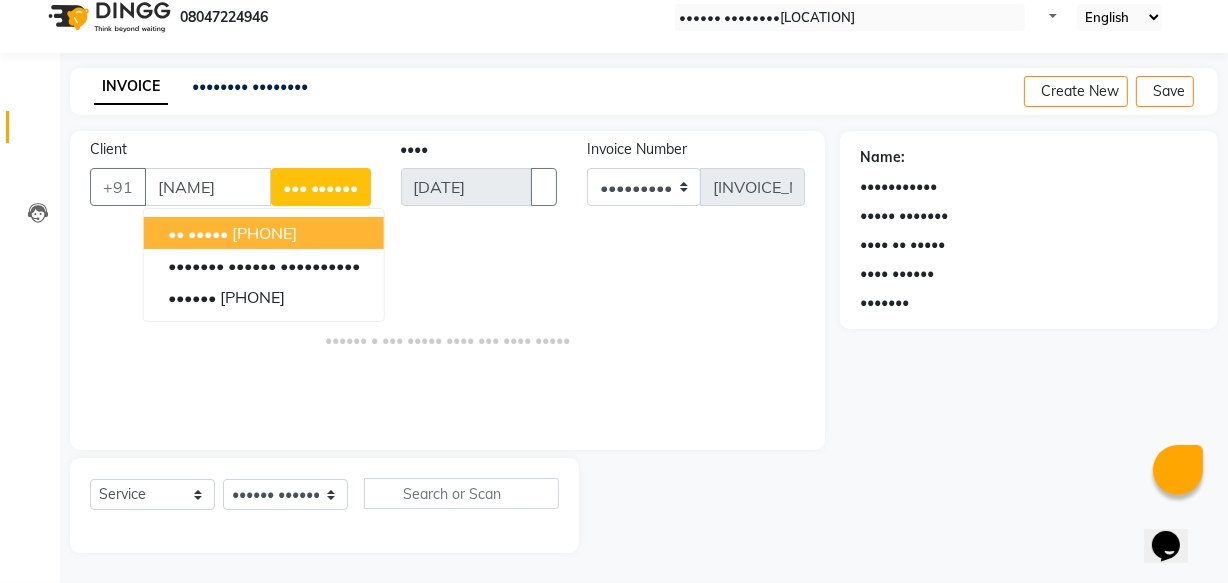 type on "[NAME]" 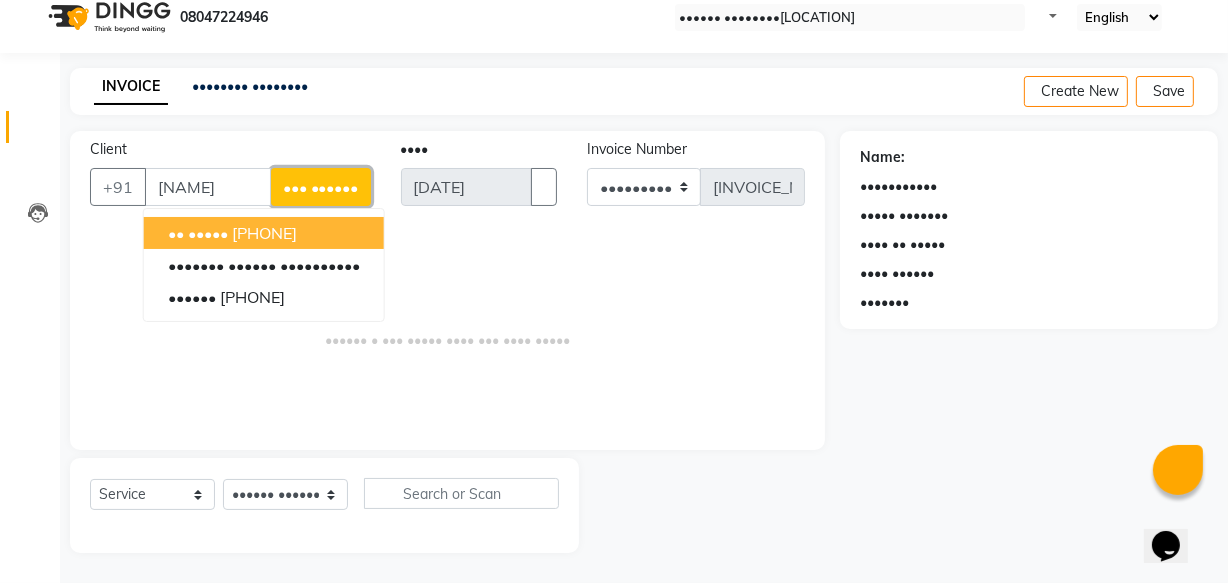 click on "••• ••••••" at bounding box center (321, 187) 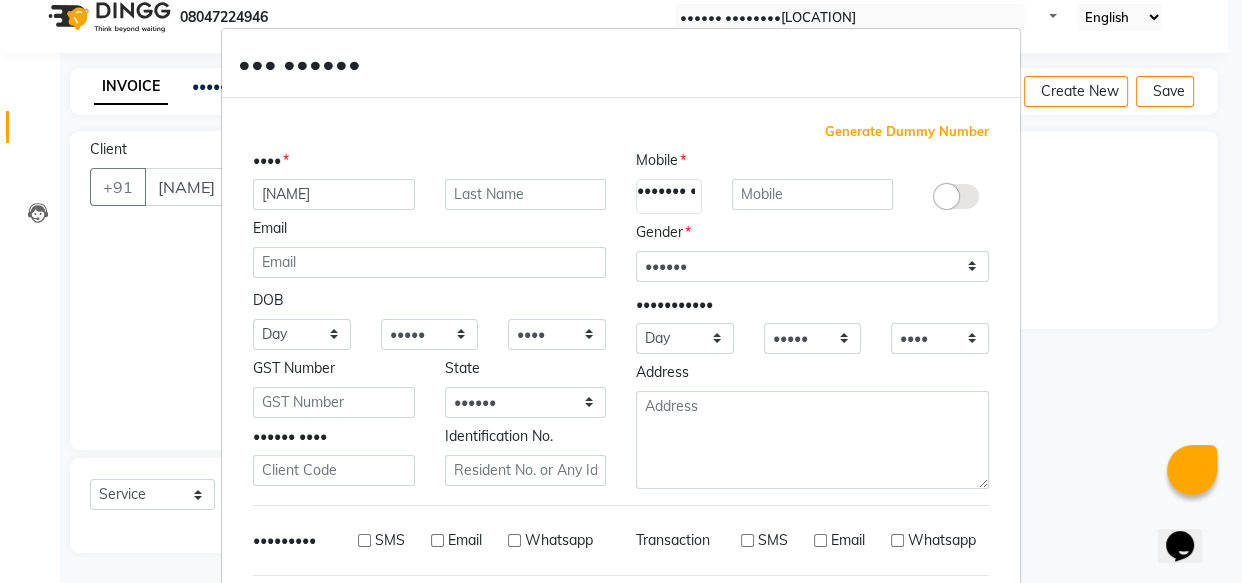 click on "SMS" at bounding box center (364, 540) 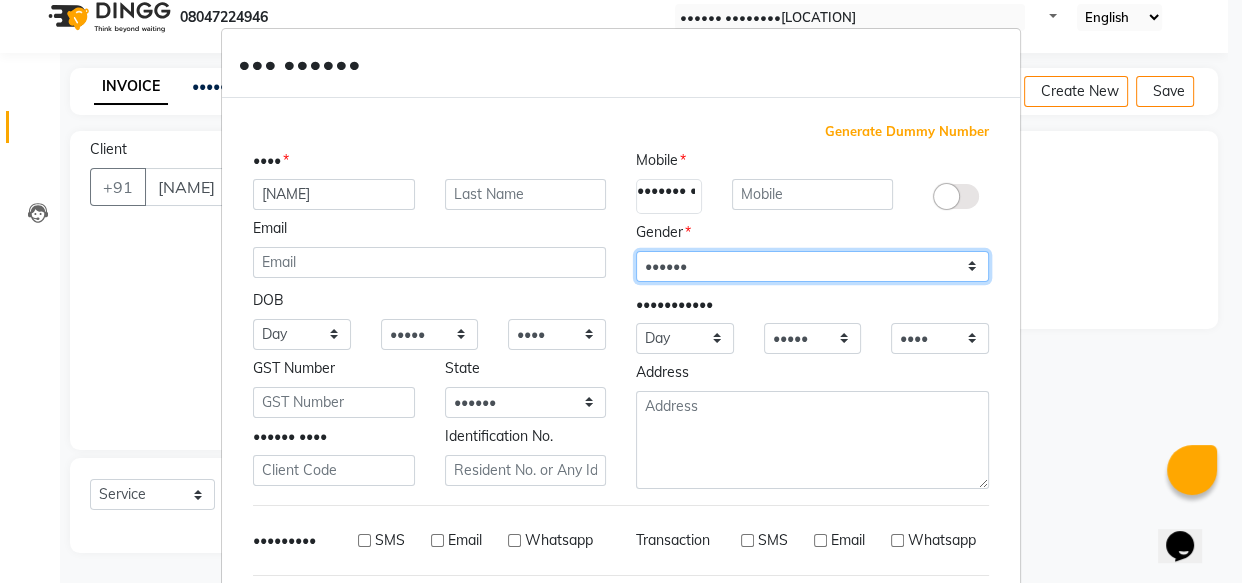 click on "•••••• •••• •••••• ••••• •••••• ••• •• •••" at bounding box center (812, 266) 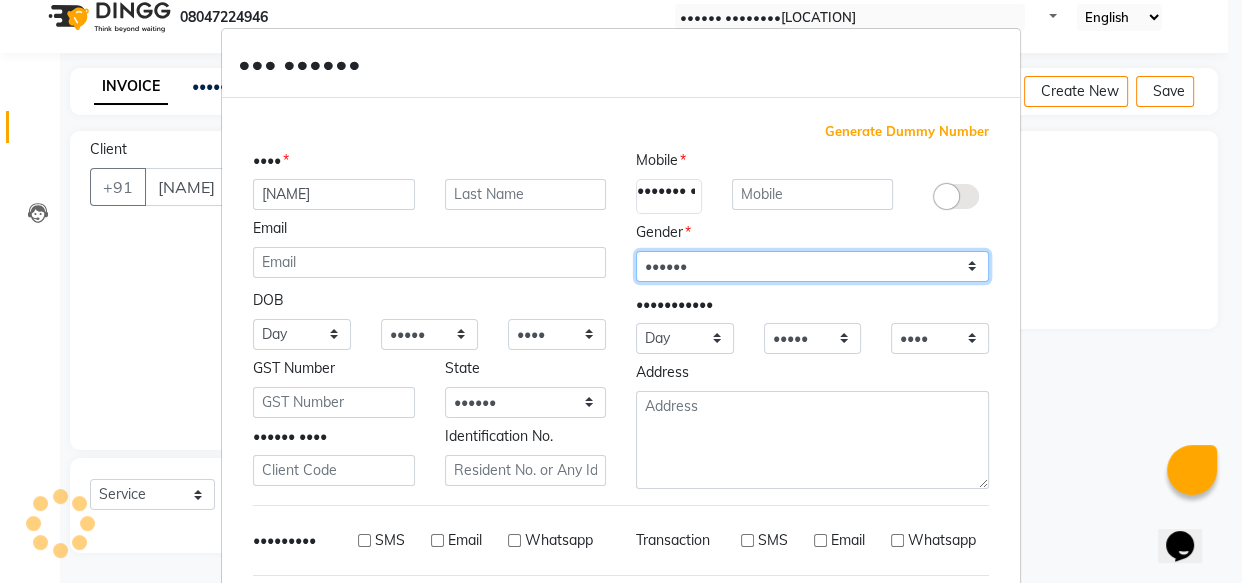 select on "••••" 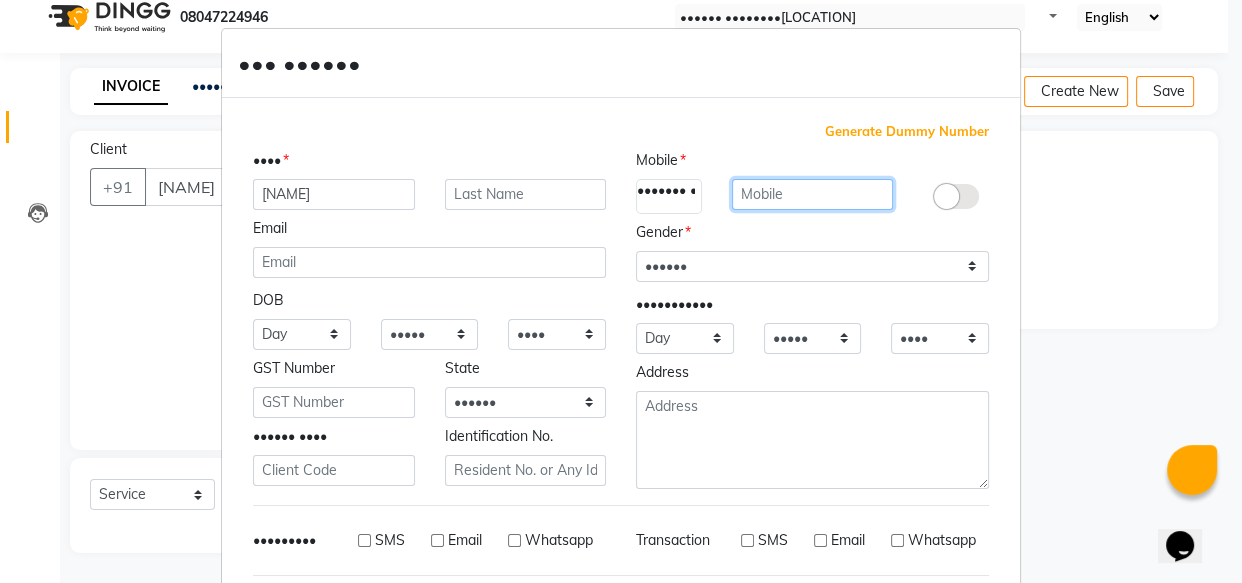 click at bounding box center (813, 194) 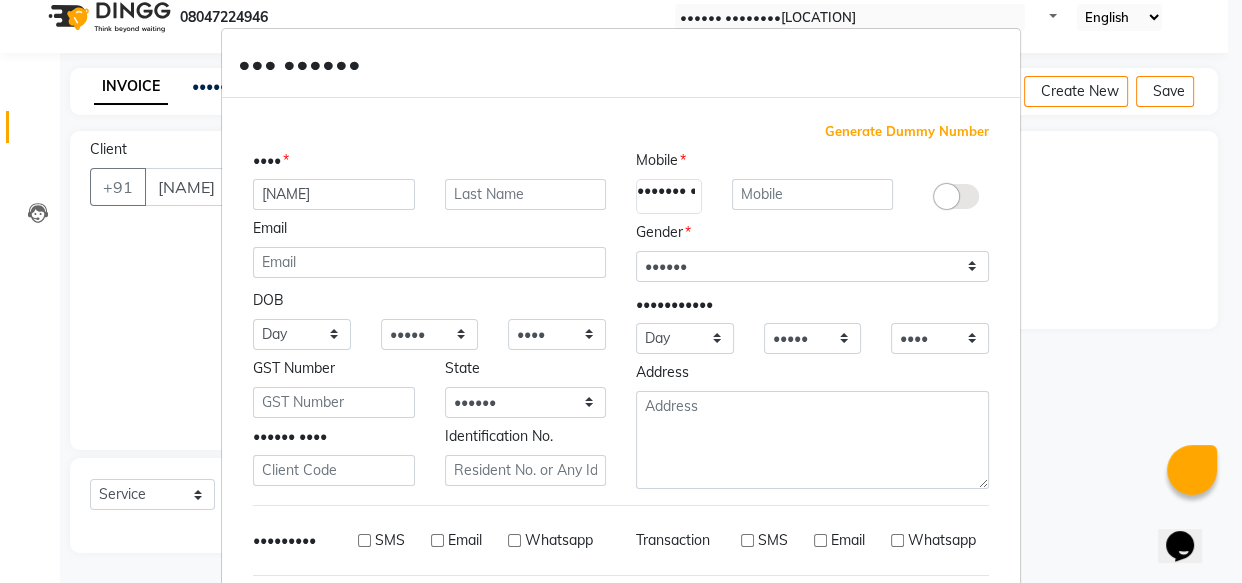 click on "Generate Dummy Number" at bounding box center (907, 132) 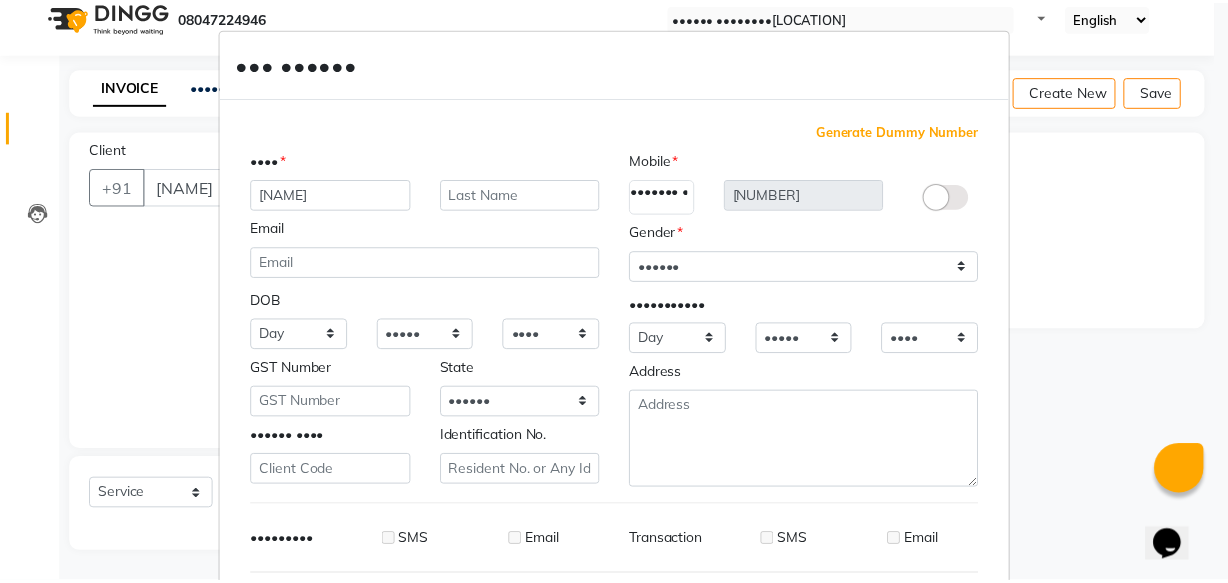scroll, scrollTop: 270, scrollLeft: 0, axis: vertical 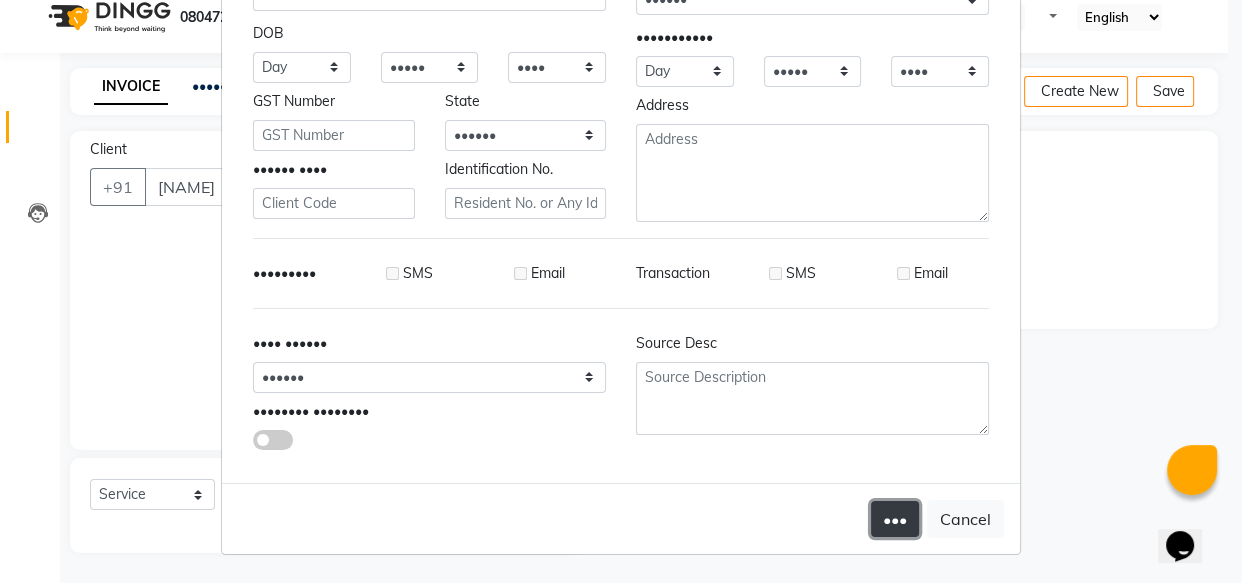 click on "•••" at bounding box center [895, 519] 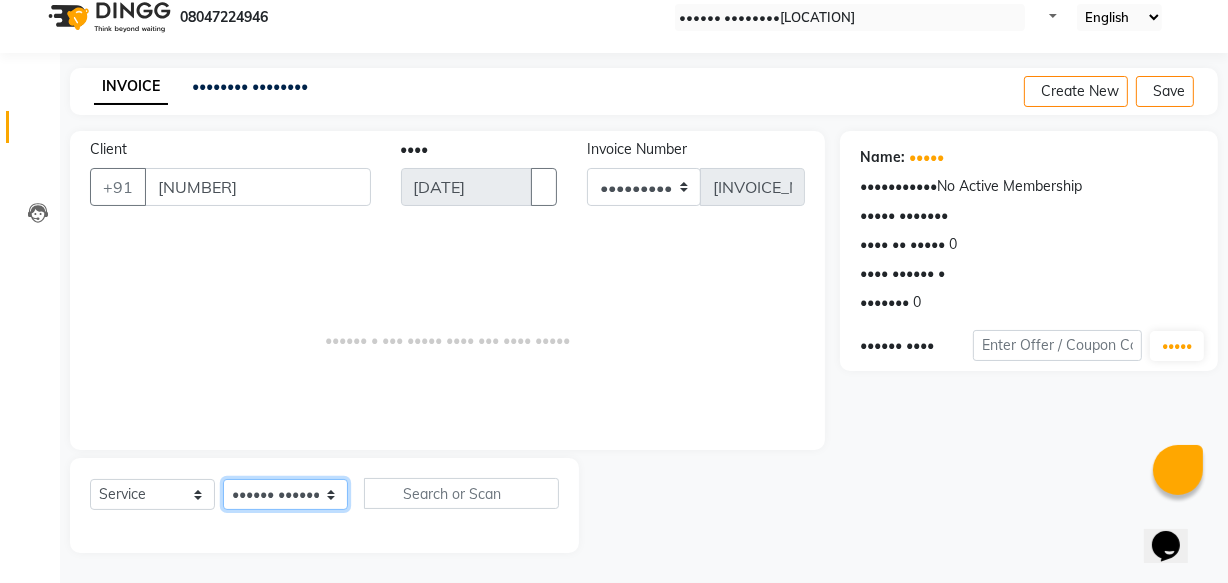 click on "Select Therapist [NAME] Anyone [NAME] [NAME] [NAME] [NAME] [NAME] [NAME] [NAME] [NAME] [NAME]" at bounding box center (285, 494) 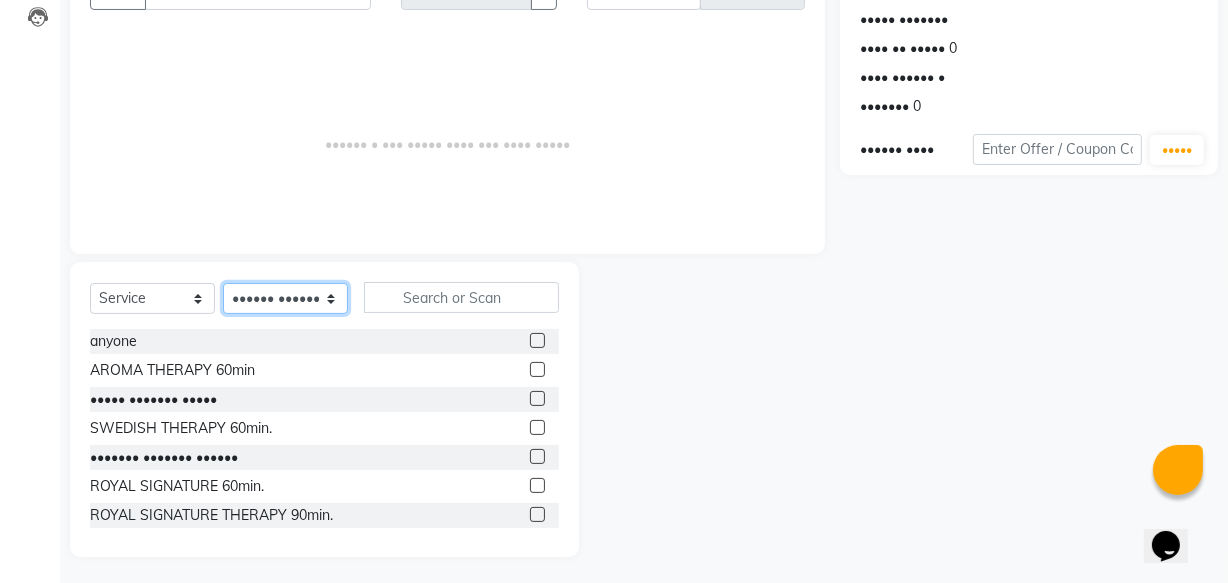 scroll, scrollTop: 219, scrollLeft: 0, axis: vertical 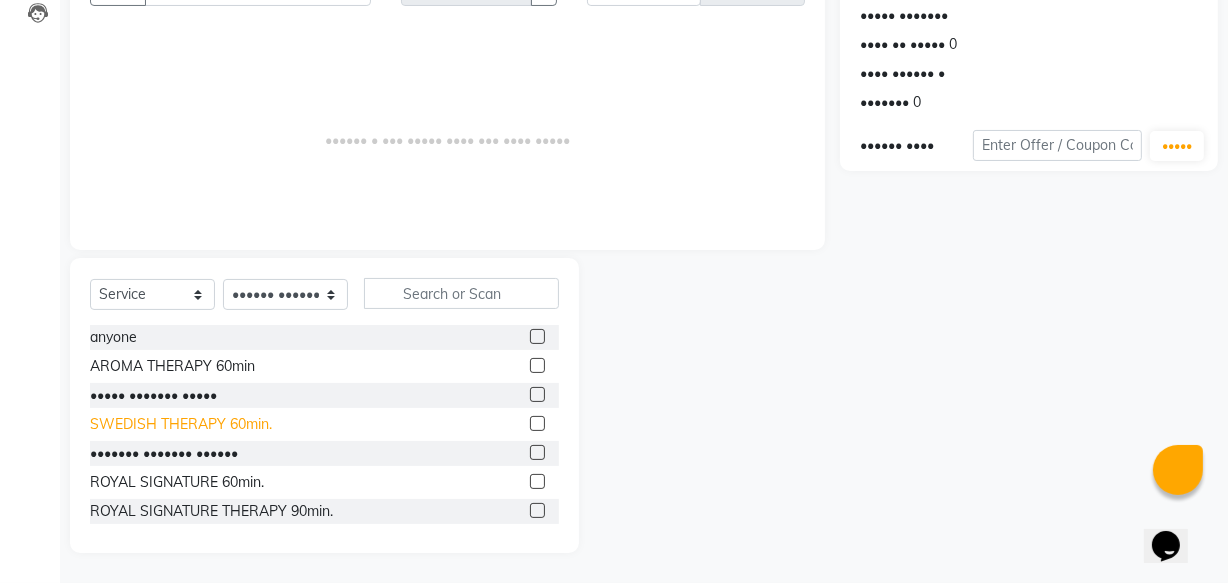 click on "SWEDISH THERAPY 60min." at bounding box center (113, 337) 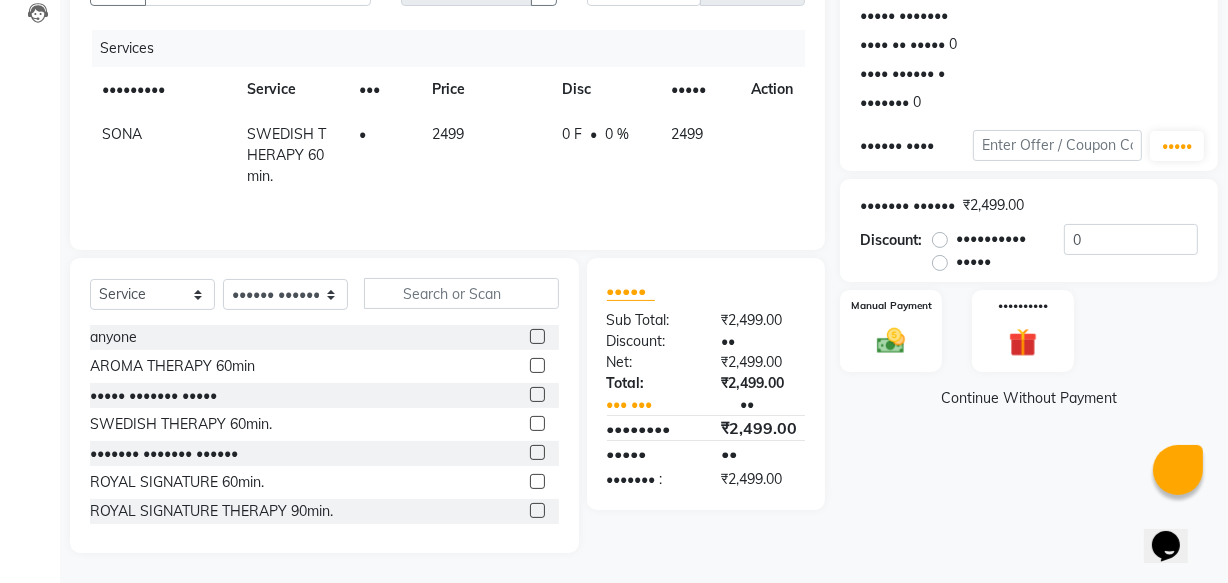 click on "Discount: Percentage Fixed 0" at bounding box center [1029, 249] 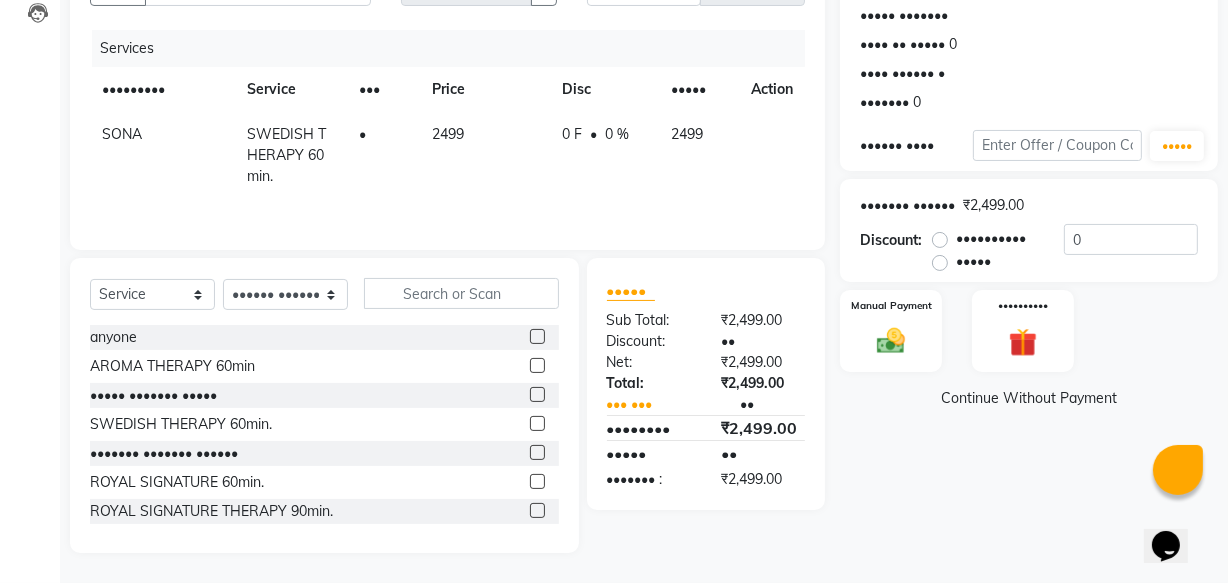 click on "•••••" at bounding box center [973, 261] 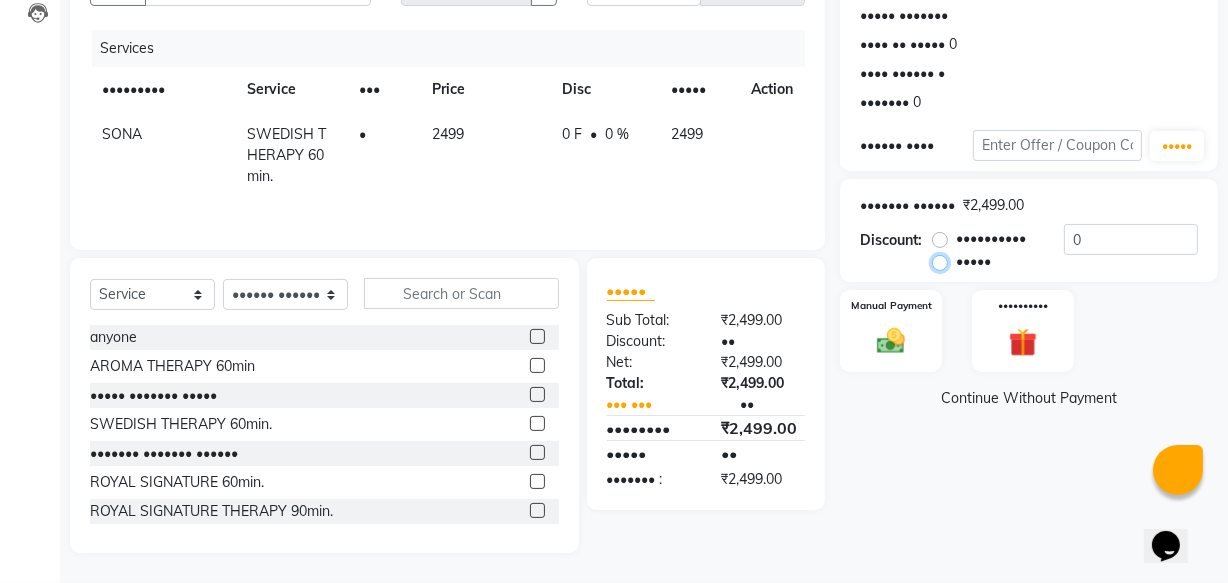 click on "•••••" at bounding box center (944, 261) 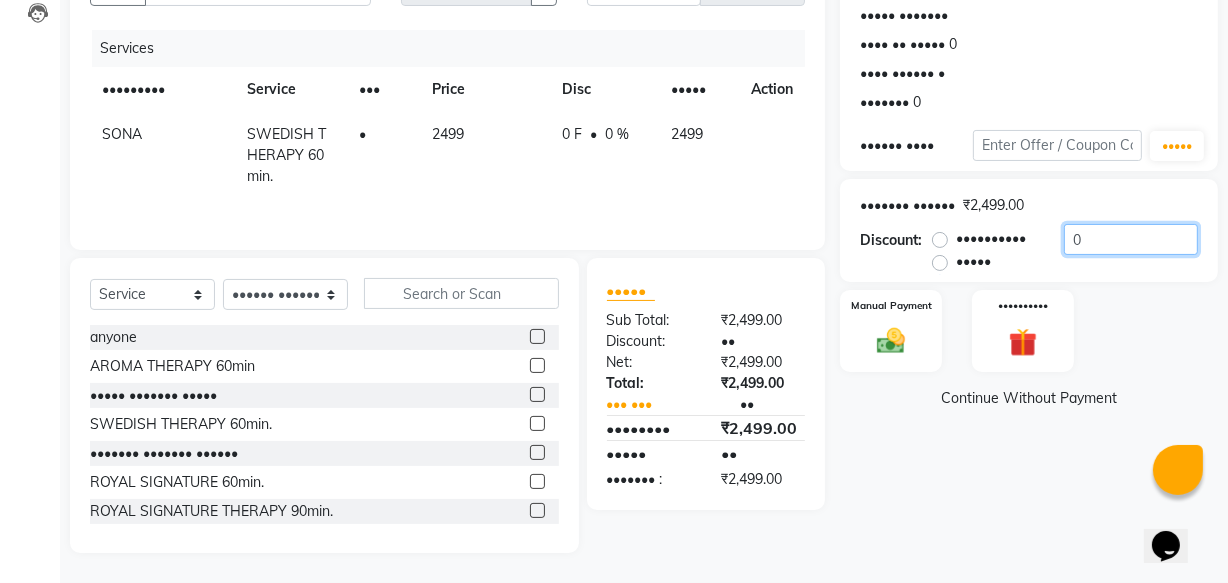click on "0" at bounding box center (1131, 239) 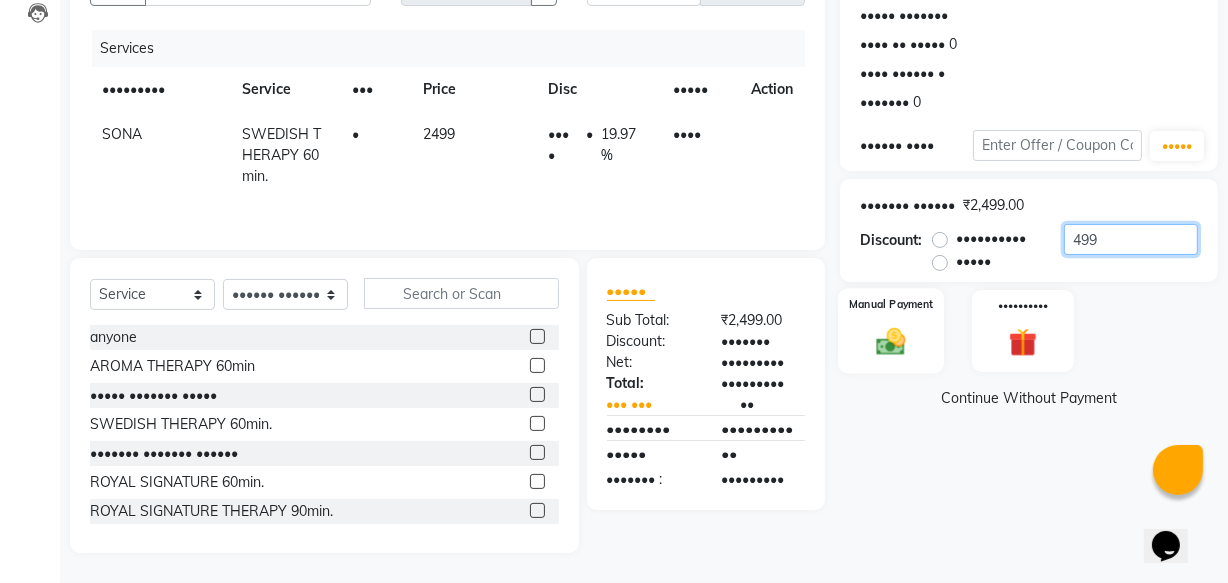 type on "499" 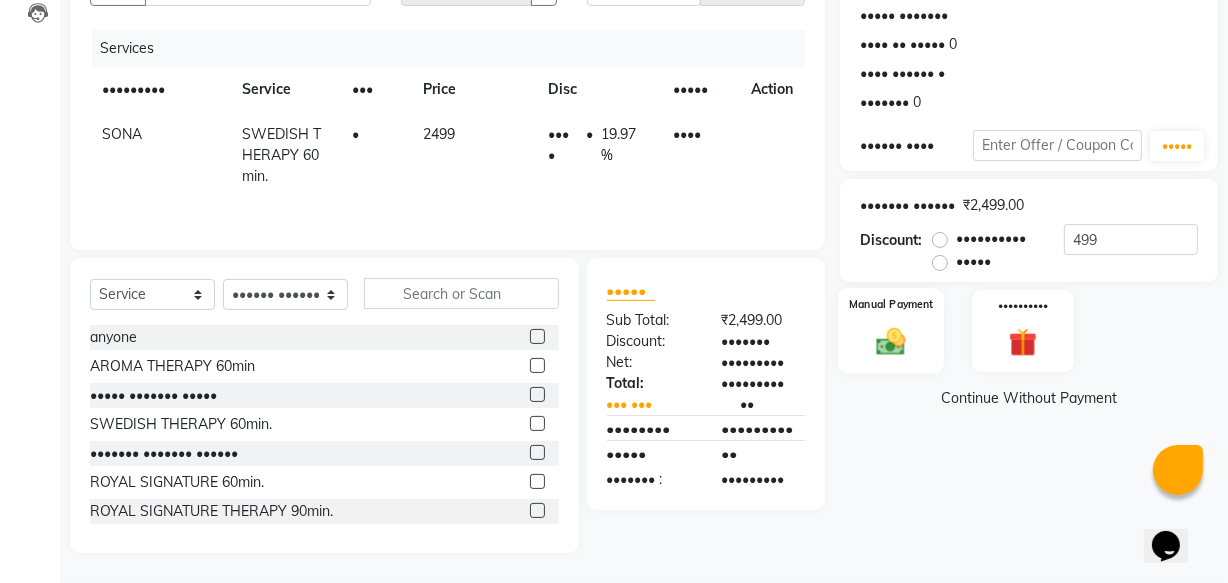 click on "Manual Payment" at bounding box center [891, 304] 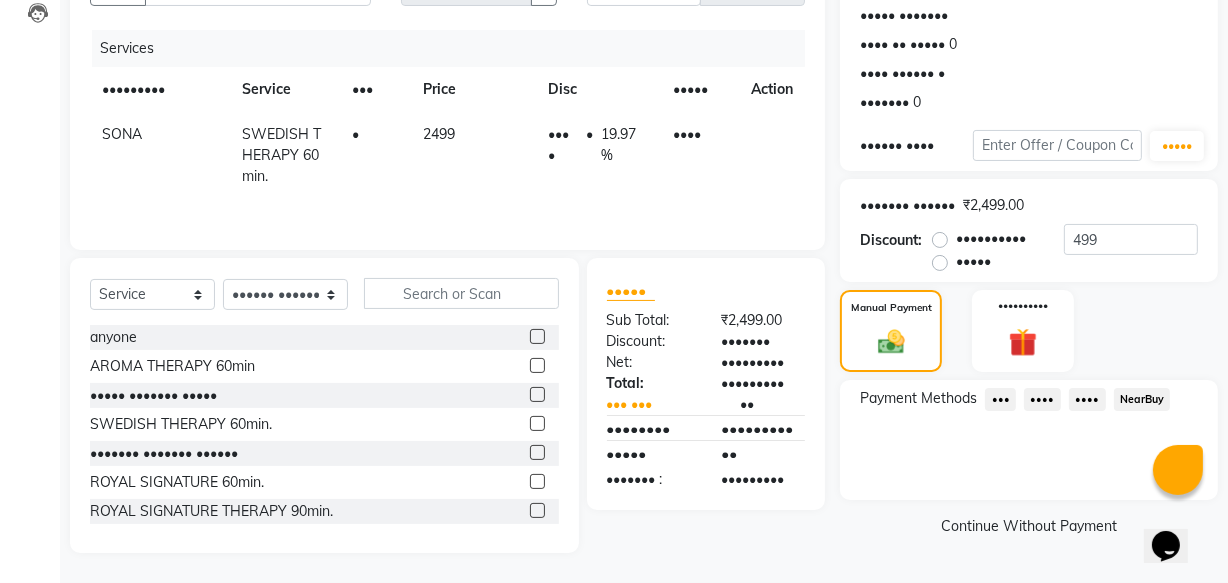 click on "••••" at bounding box center [1000, 399] 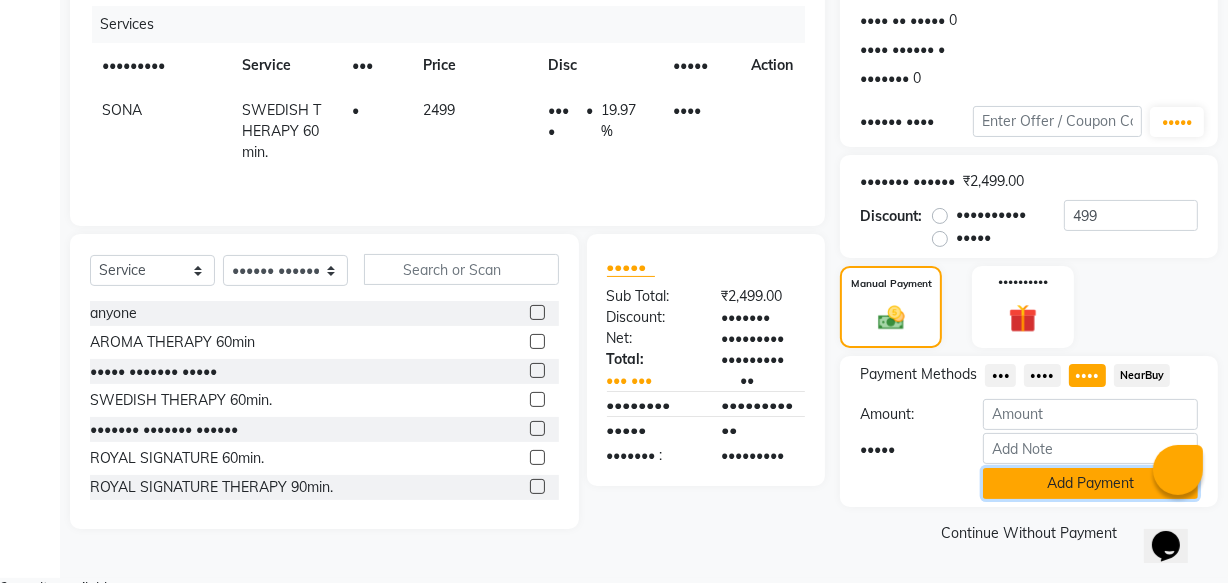click on "Add Payment" at bounding box center [1090, 483] 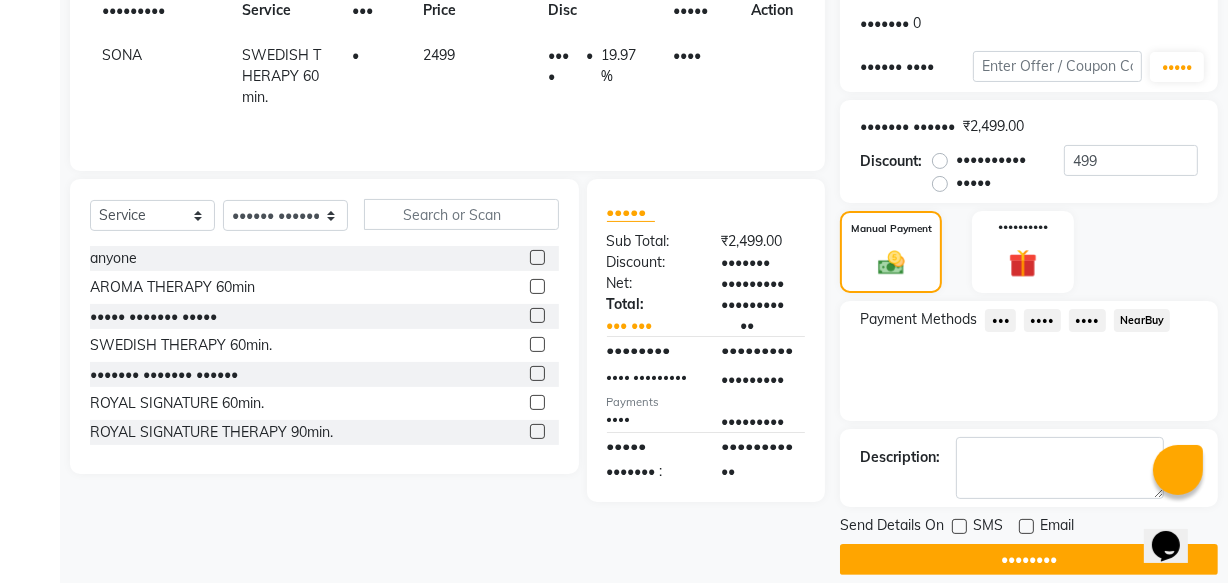scroll, scrollTop: 326, scrollLeft: 0, axis: vertical 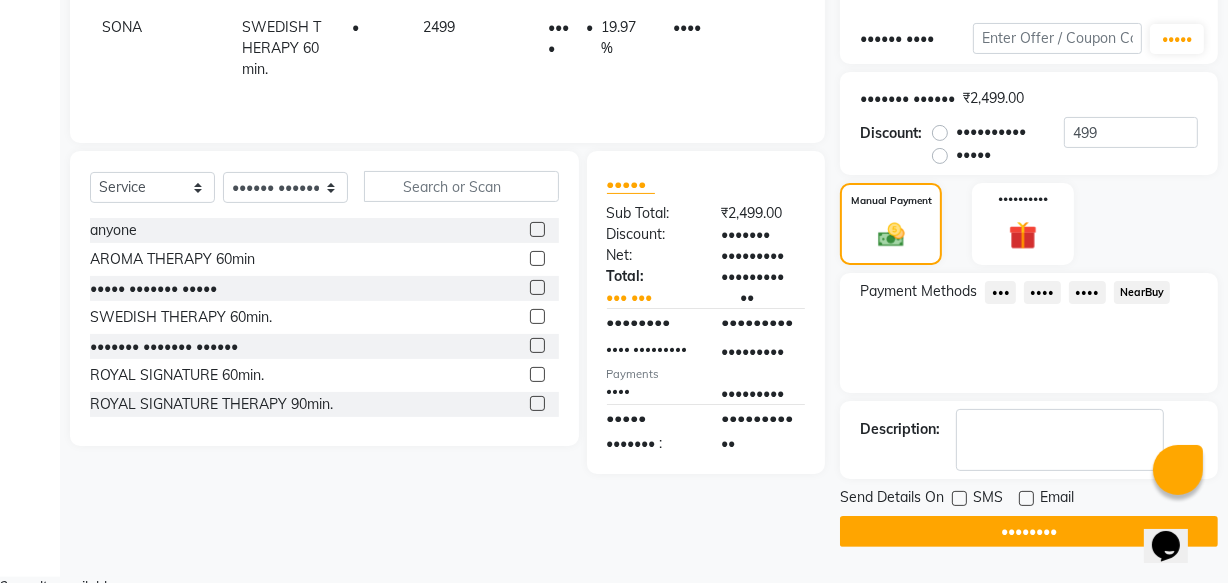 click at bounding box center [959, 498] 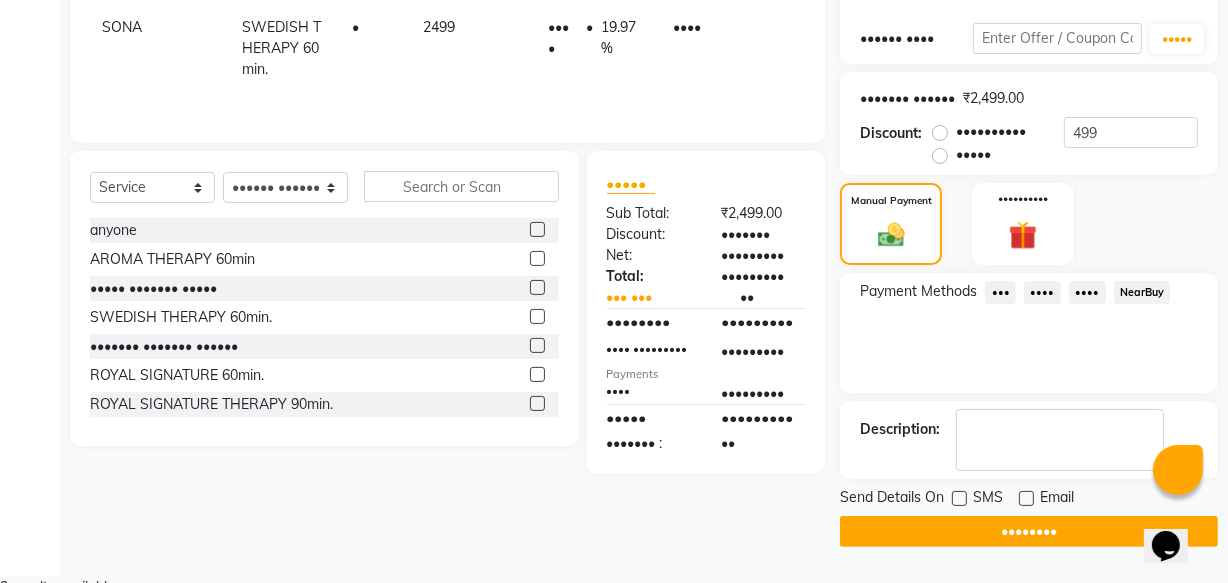 click at bounding box center [958, 499] 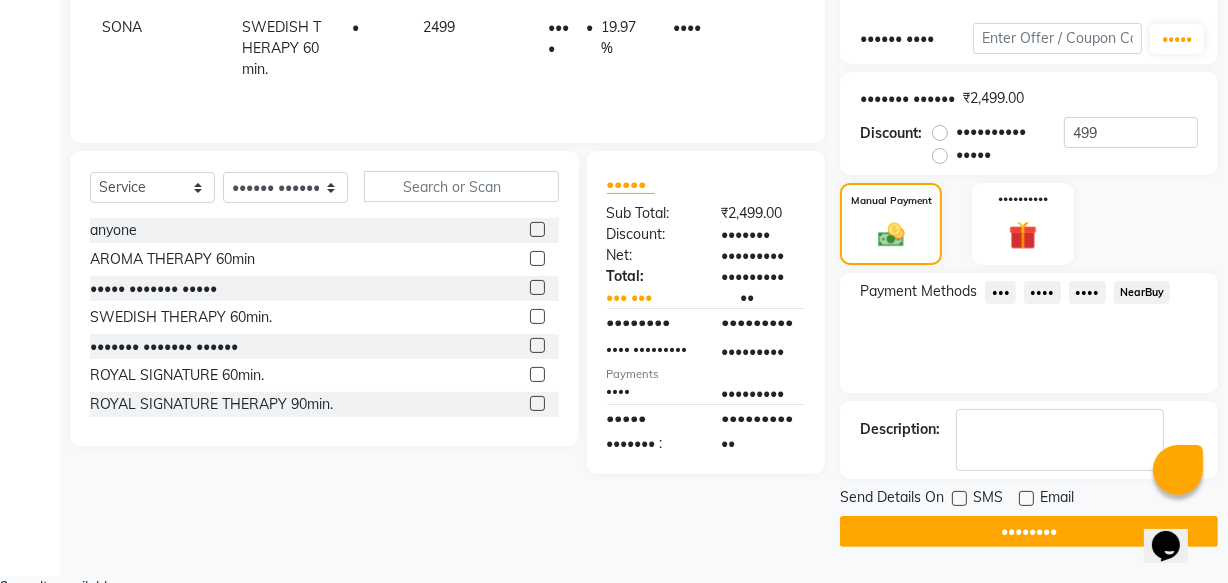 click at bounding box center (1026, 498) 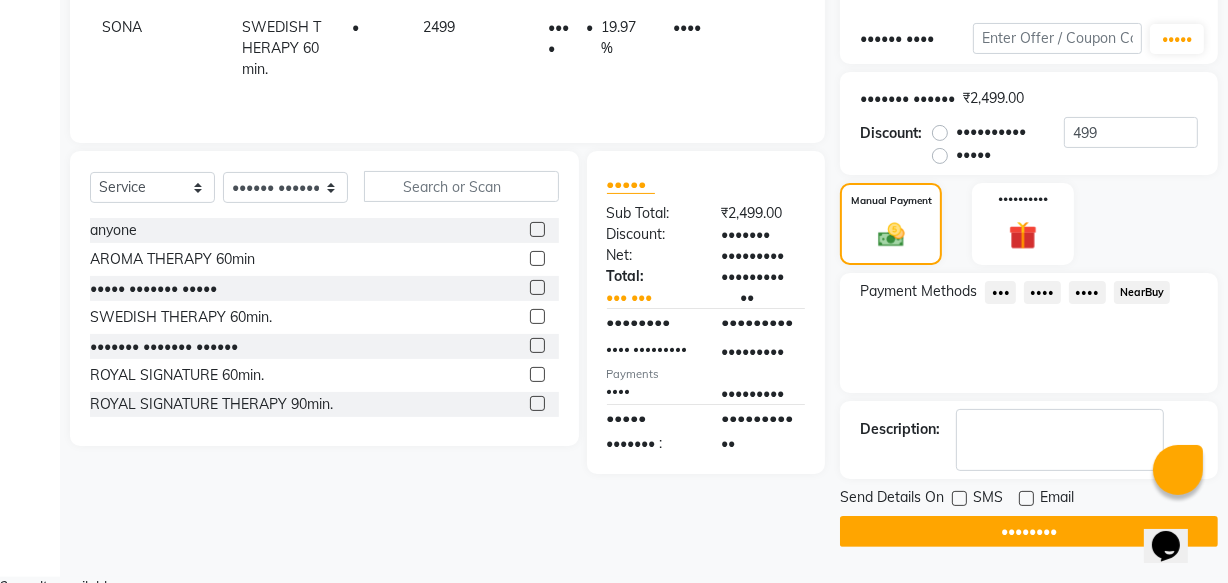 click at bounding box center (1025, 499) 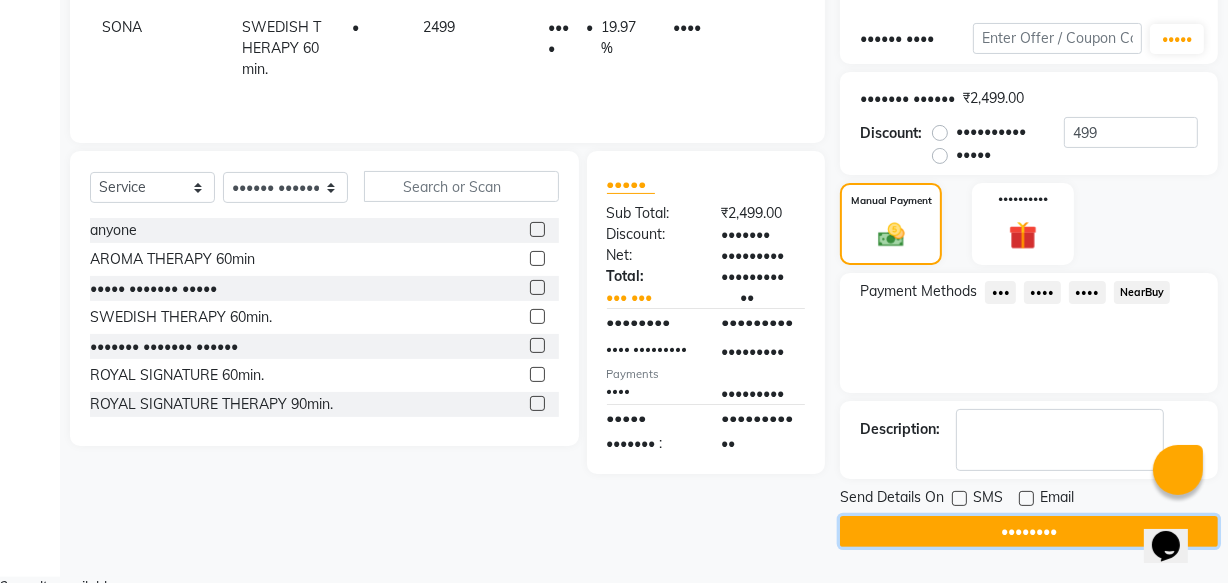 click on "••••••••" at bounding box center (1029, 531) 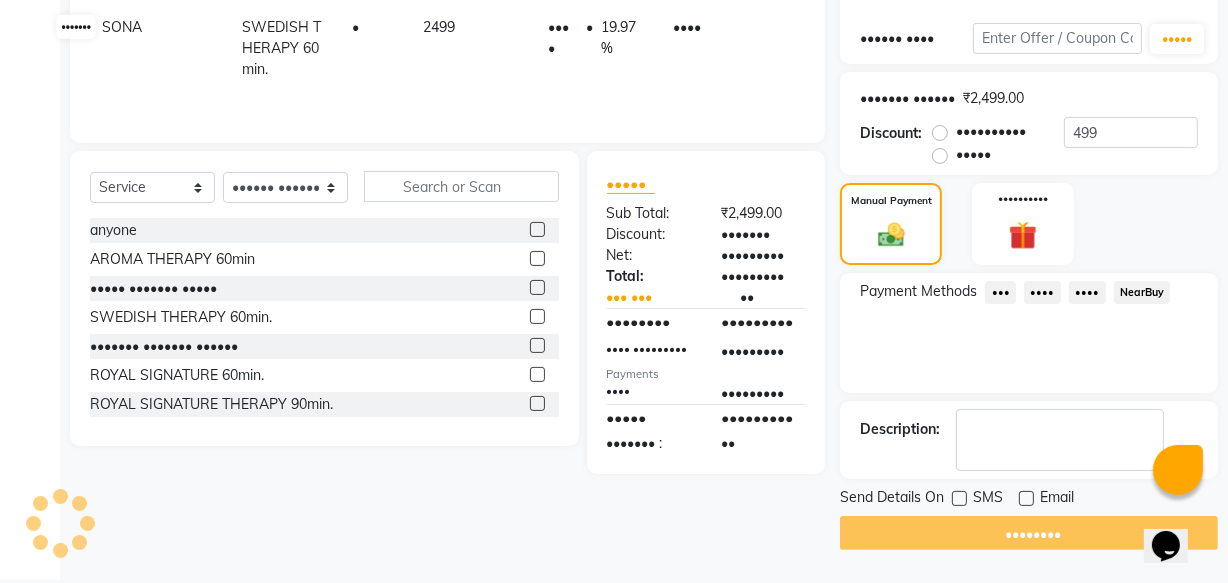 scroll, scrollTop: 0, scrollLeft: 0, axis: both 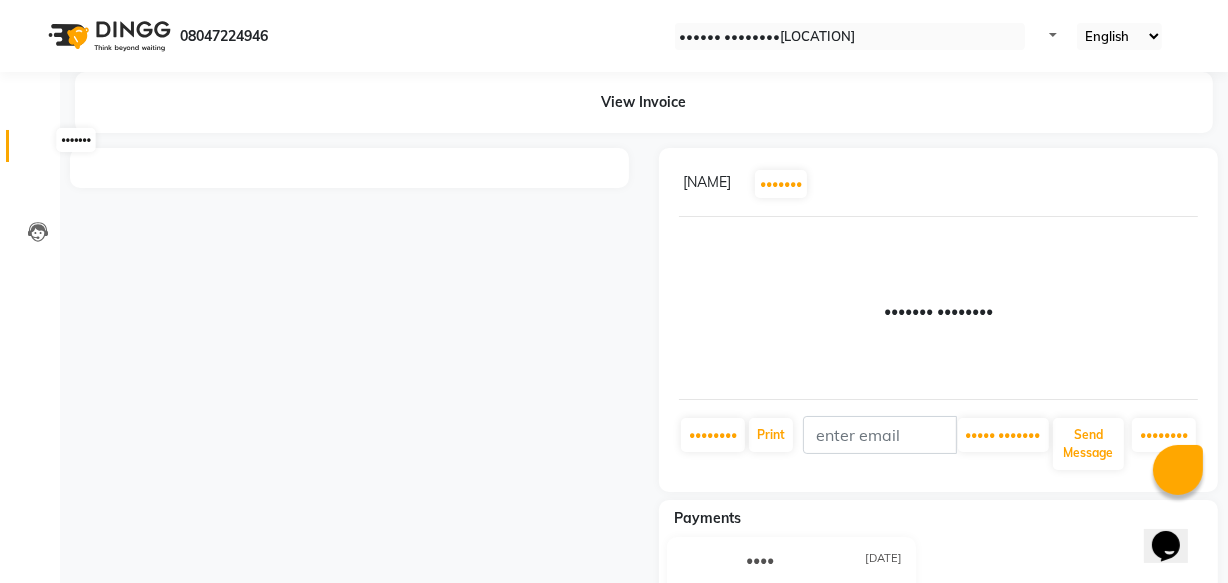 drag, startPoint x: 44, startPoint y: 140, endPoint x: 117, endPoint y: 133, distance: 73.33485 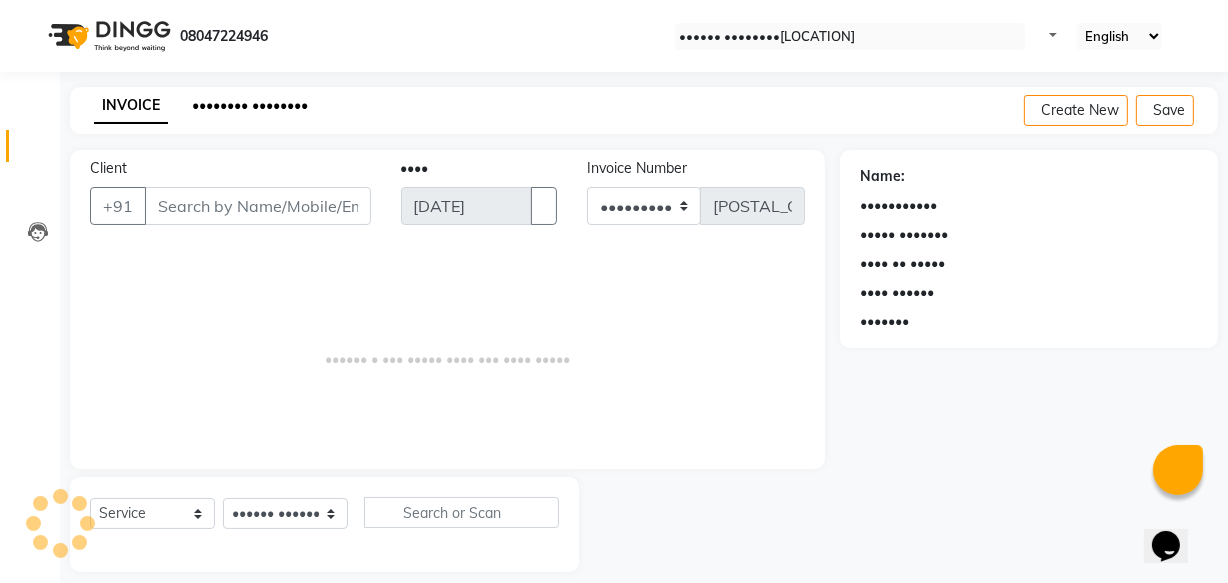 scroll, scrollTop: 19, scrollLeft: 0, axis: vertical 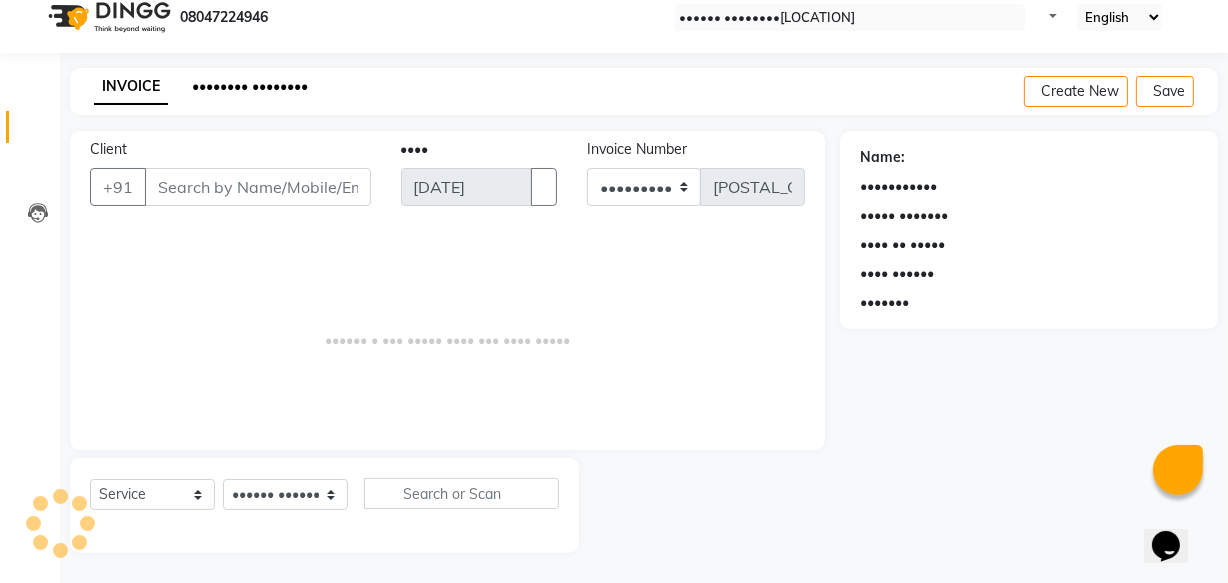 click on "•••••••• ••••••••" at bounding box center [250, 86] 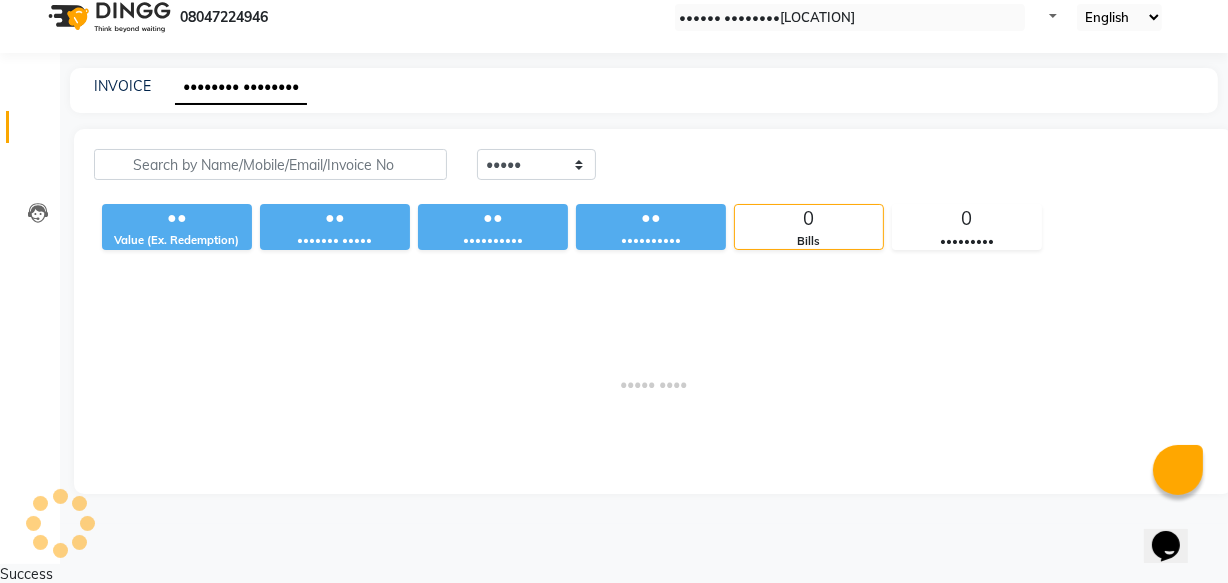 scroll, scrollTop: 0, scrollLeft: 0, axis: both 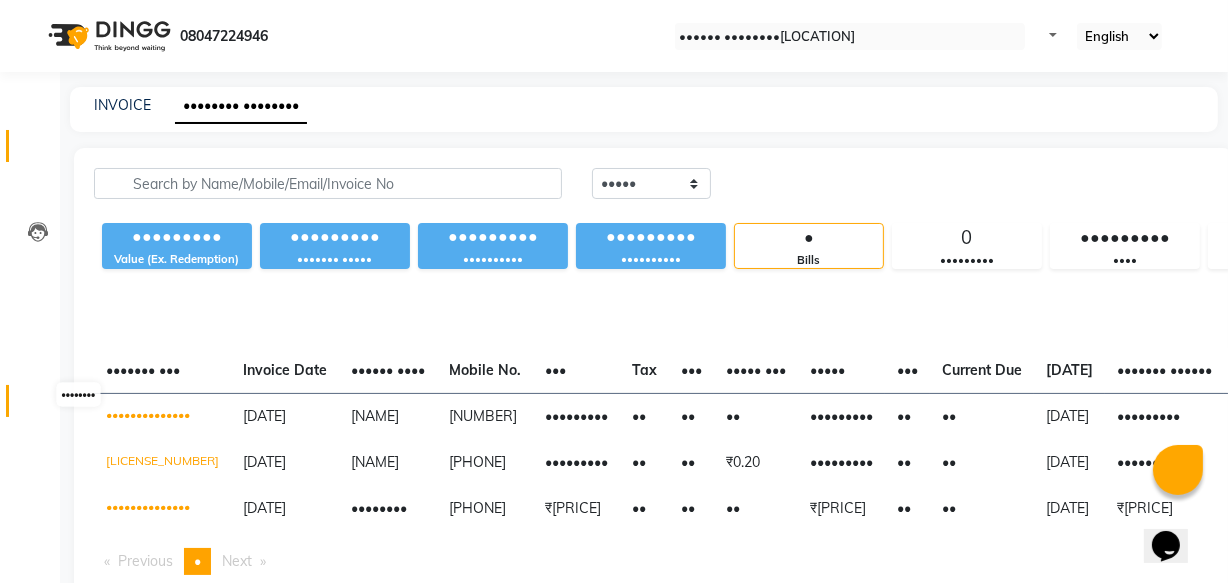 click at bounding box center [37, 406] 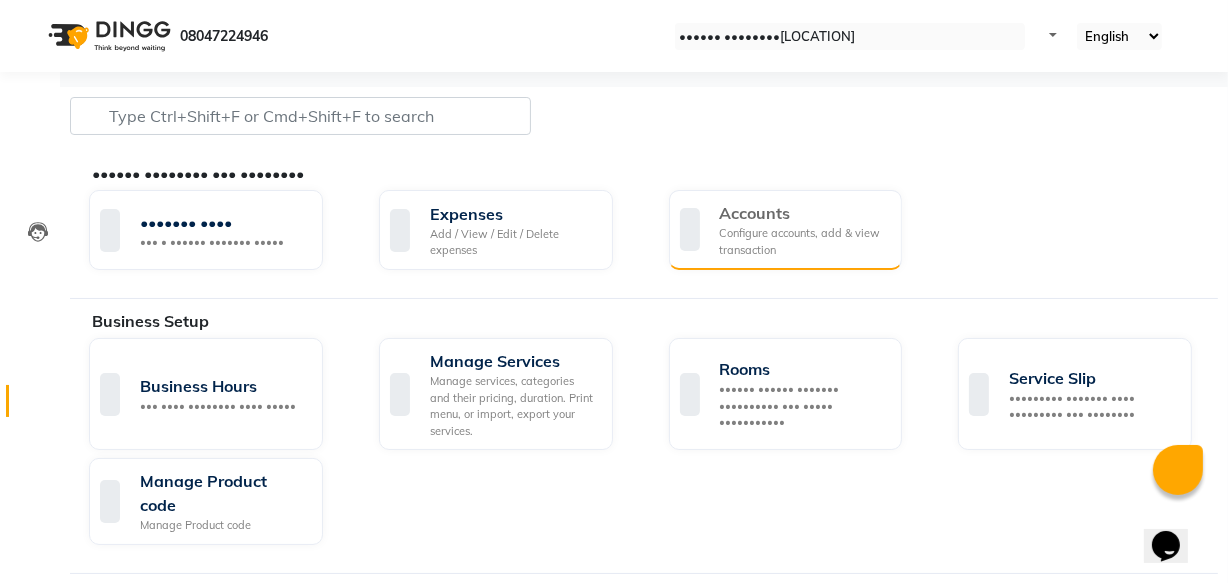 click on "Accounts" at bounding box center (803, 213) 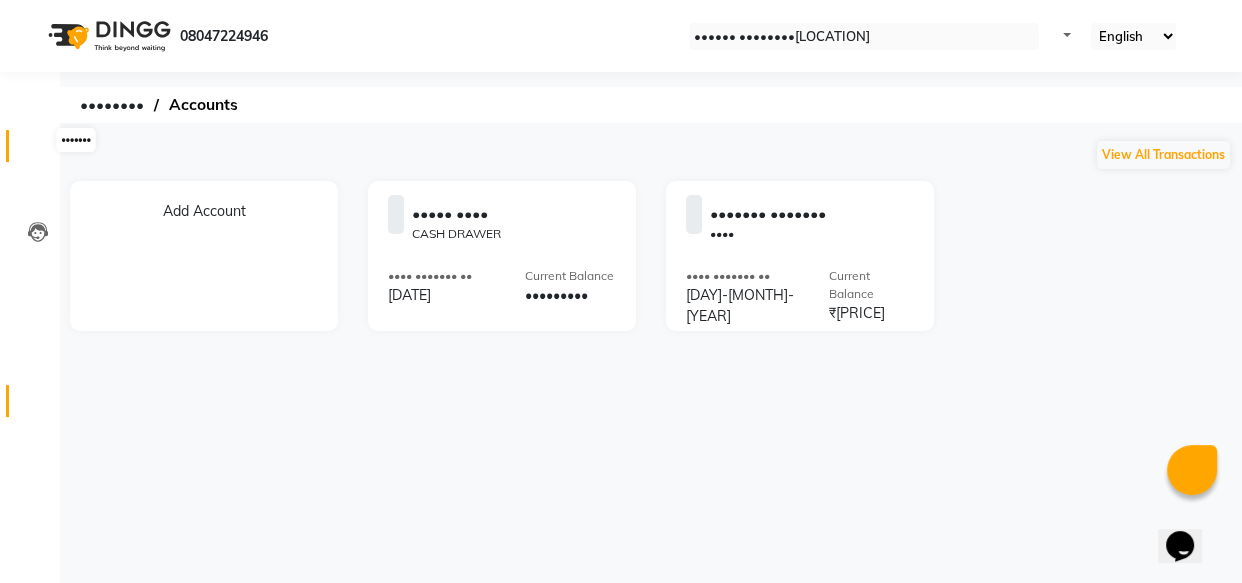 click at bounding box center (38, 151) 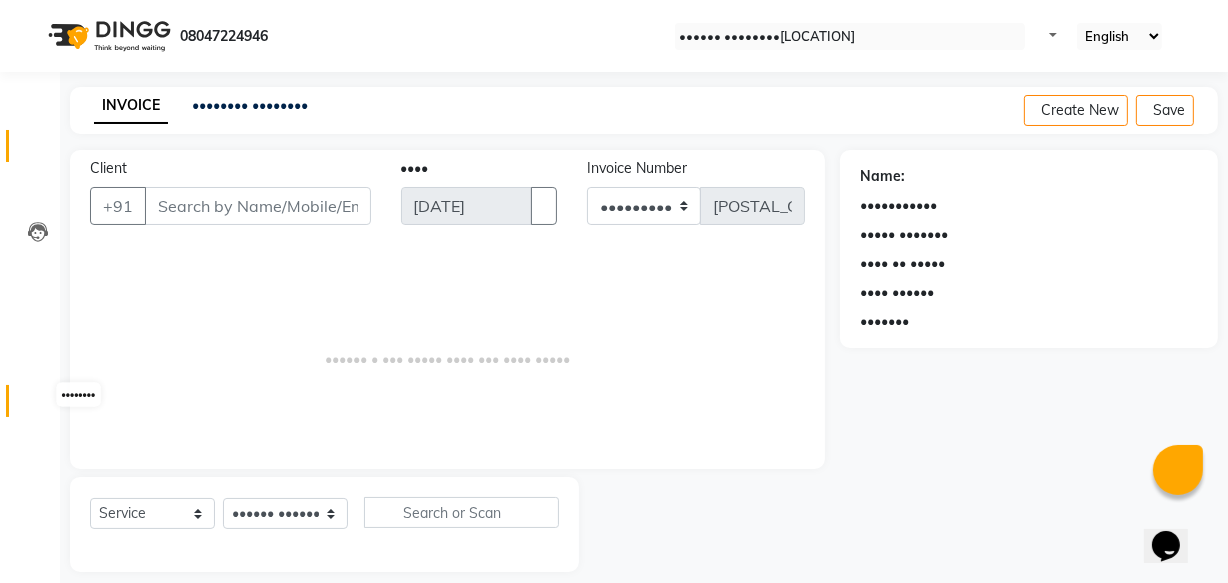 click at bounding box center (37, 406) 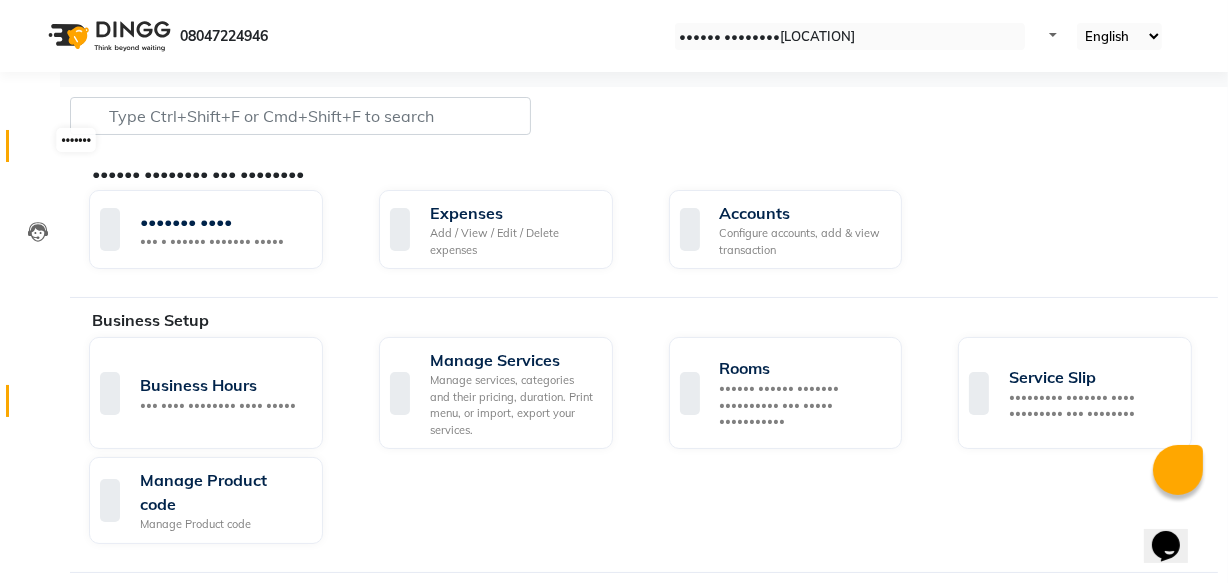 click at bounding box center (38, 151) 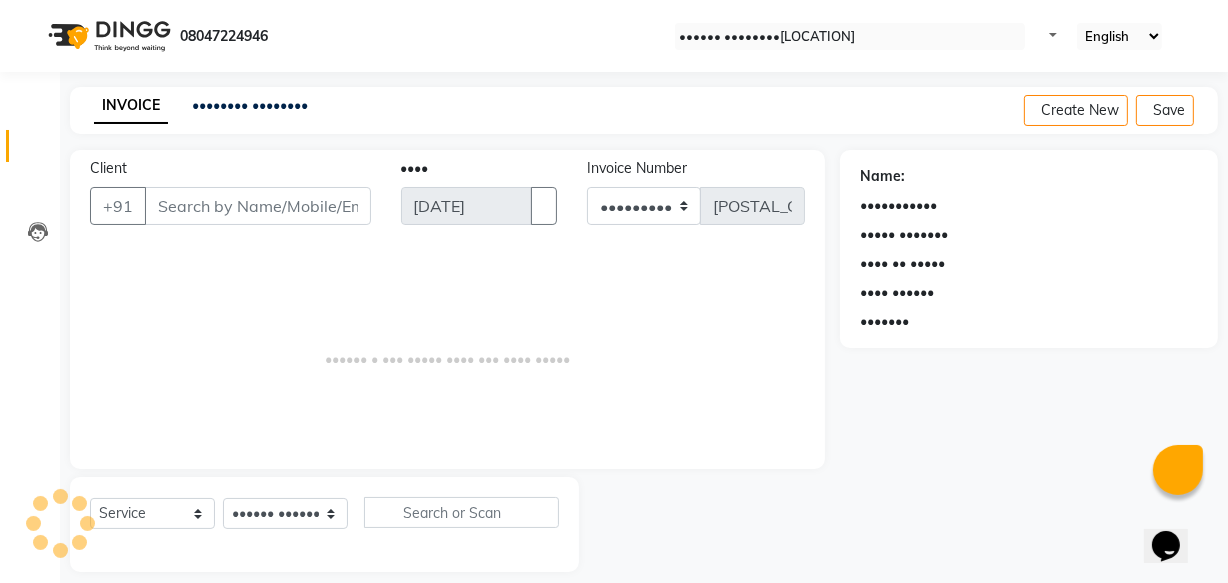 scroll, scrollTop: 19, scrollLeft: 0, axis: vertical 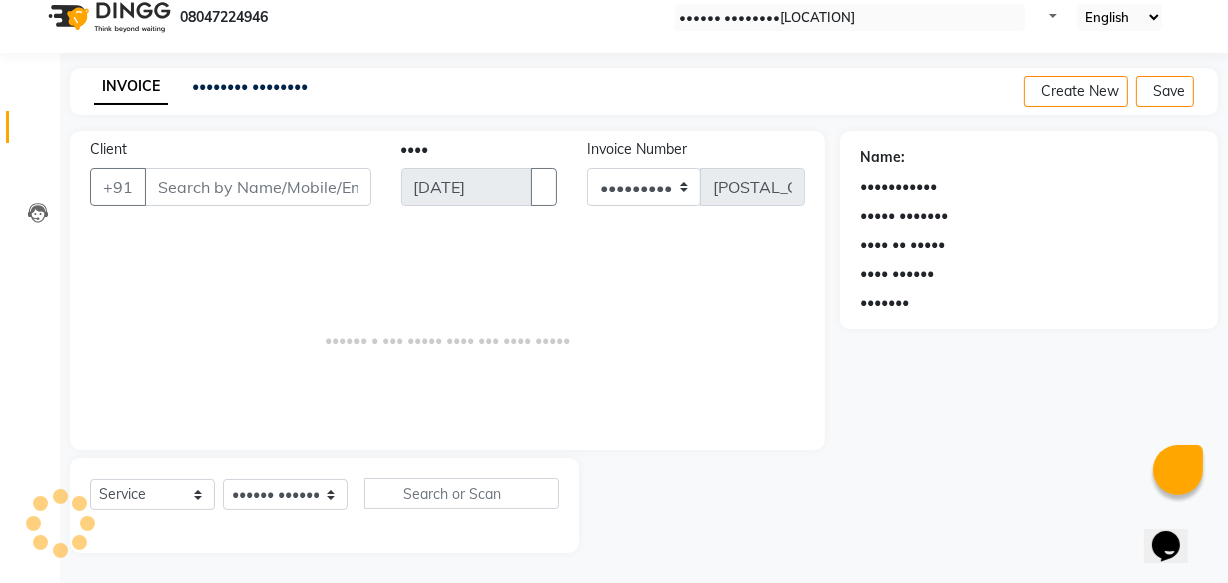 click on "•••••••• ••••••••" at bounding box center [250, 86] 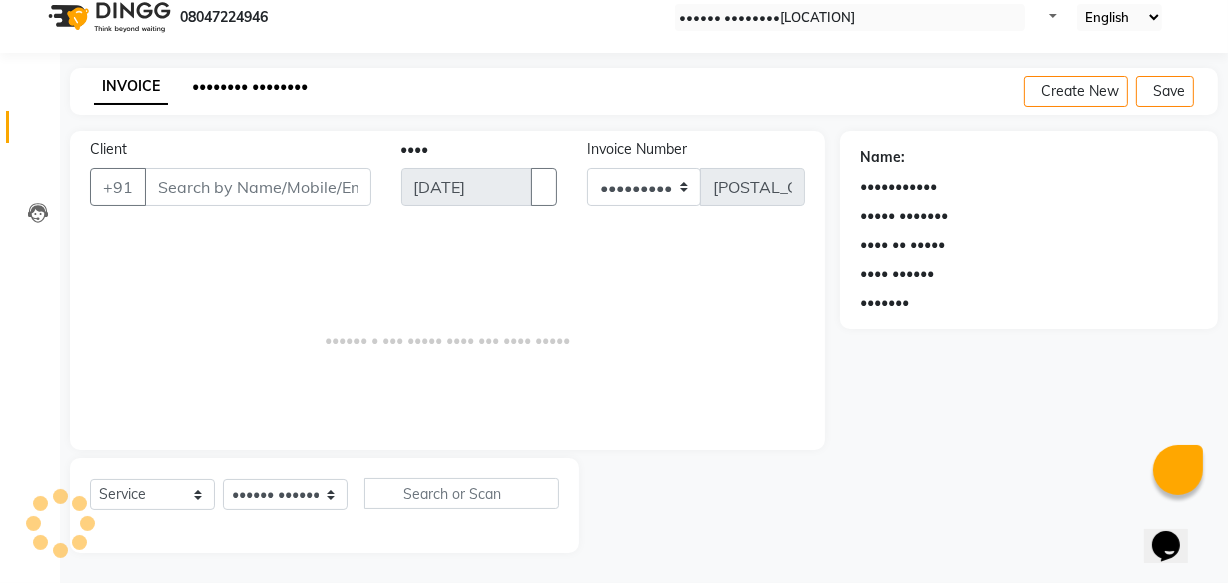 click on "•••••••• ••••••••" at bounding box center [250, 86] 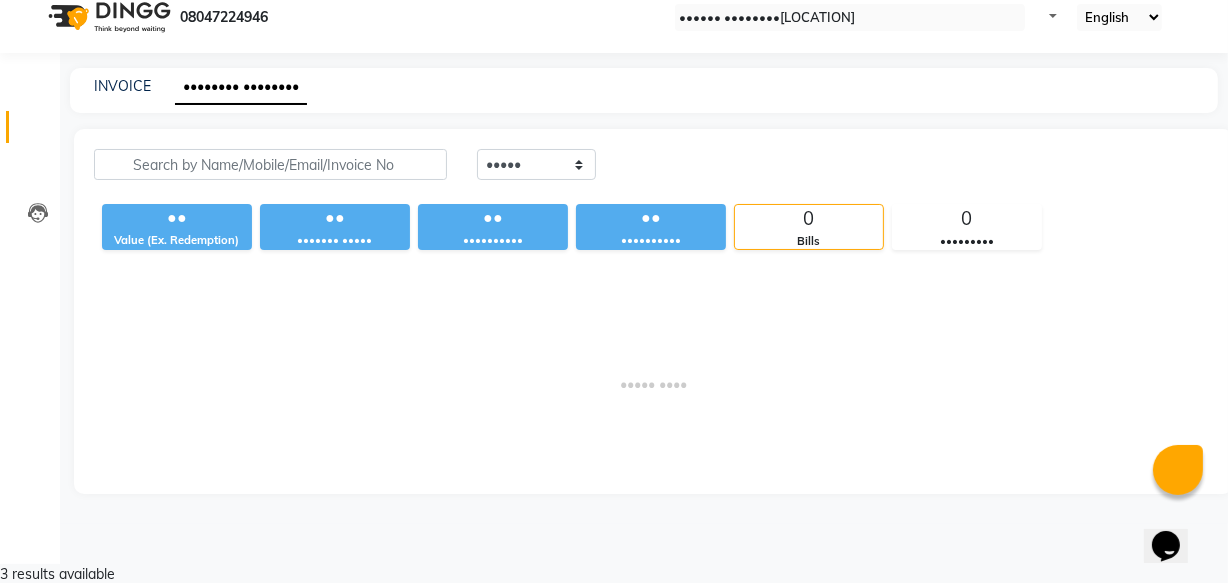 scroll, scrollTop: 0, scrollLeft: 0, axis: both 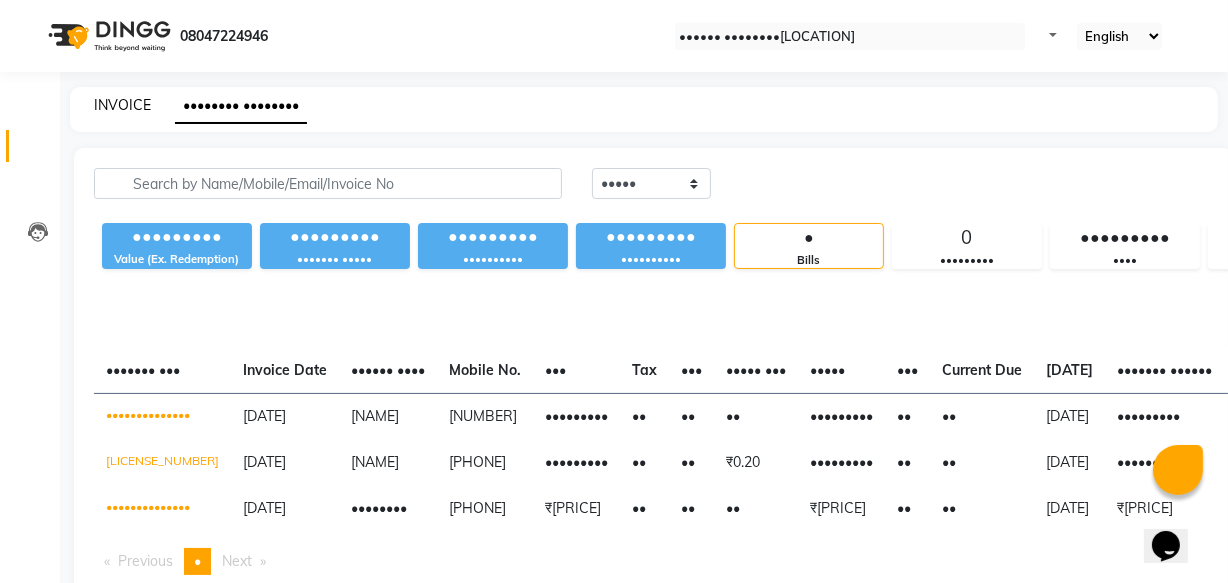 click on "INVOICE" at bounding box center (122, 105) 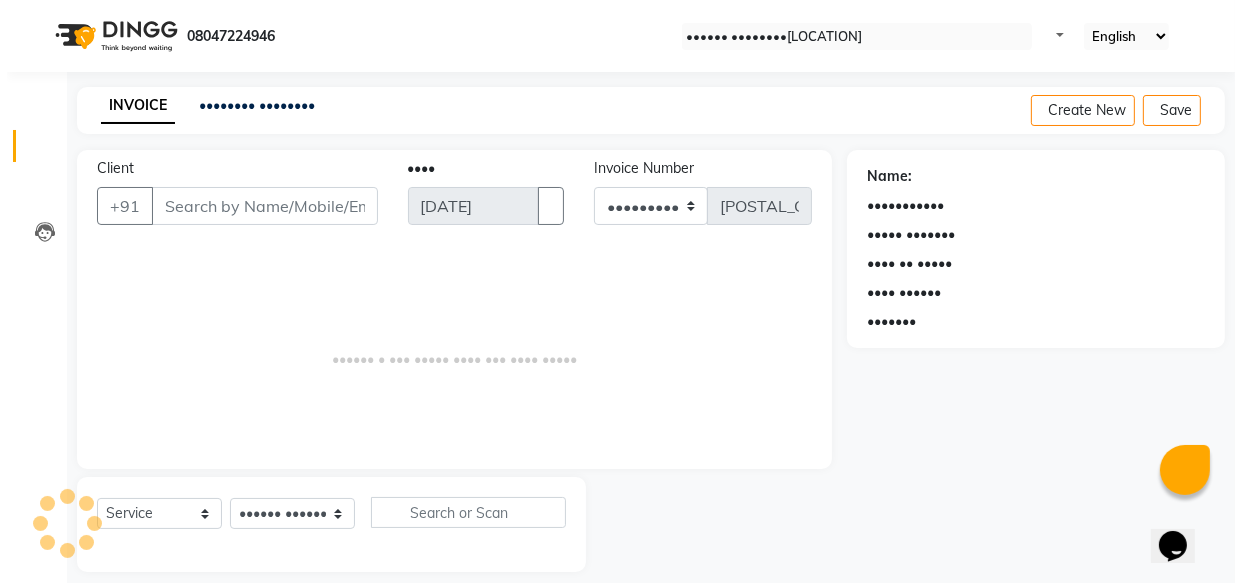 scroll, scrollTop: 19, scrollLeft: 0, axis: vertical 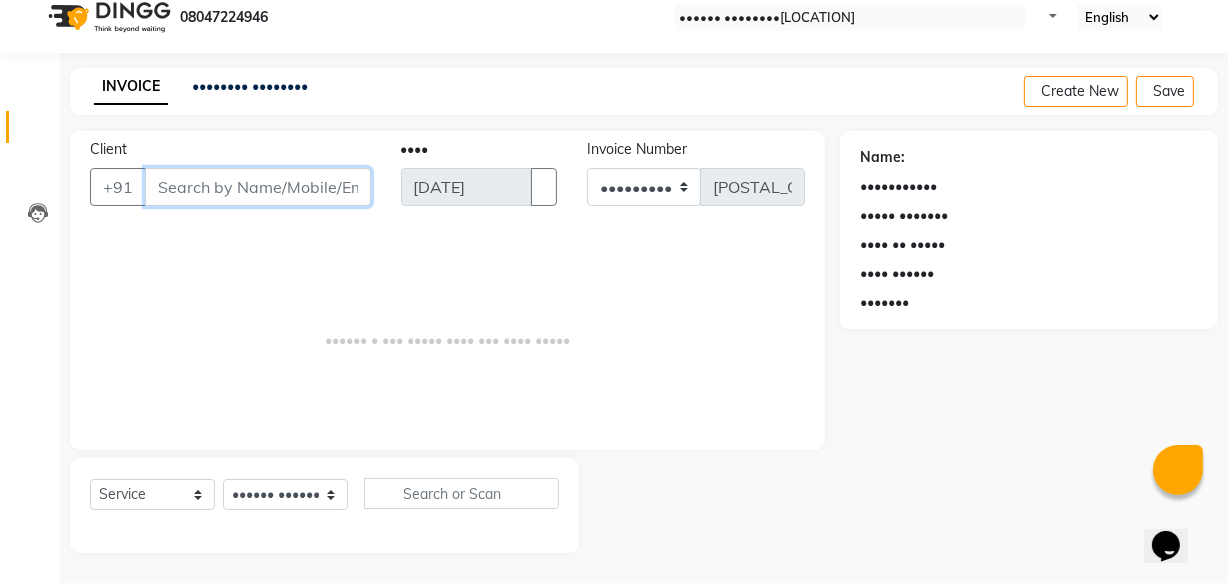 click on "Client" at bounding box center [258, 187] 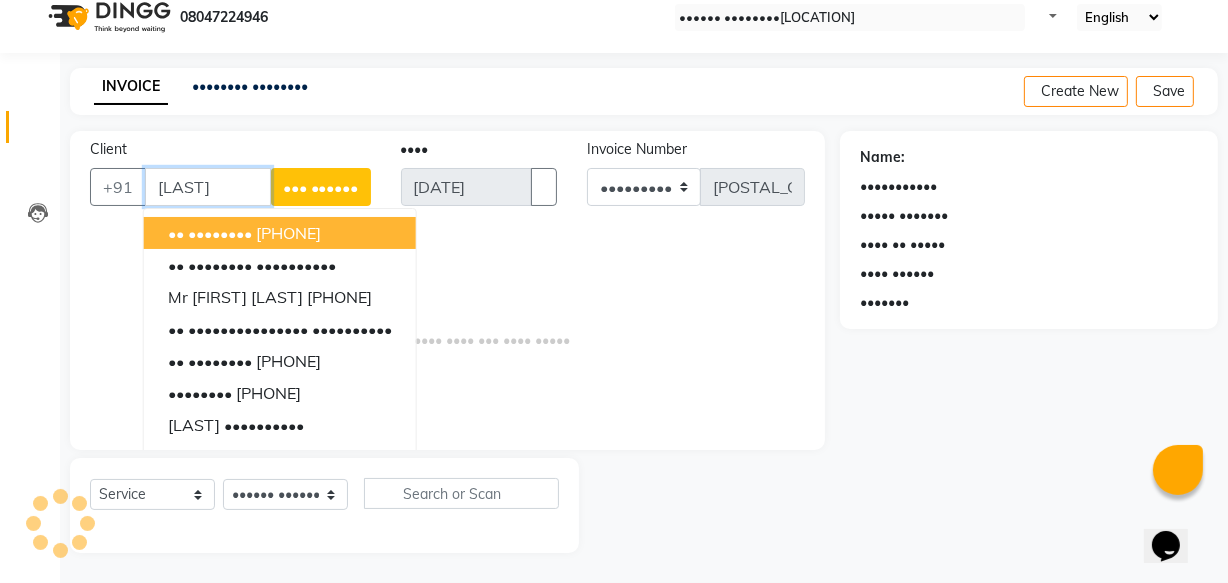type on "[LAST]" 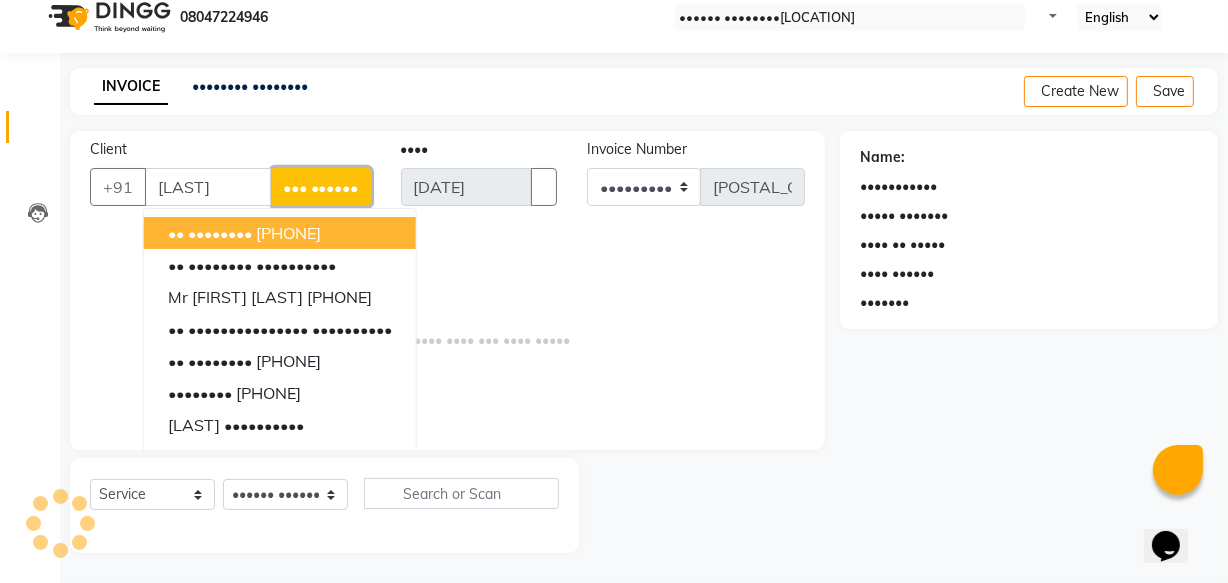 click on "••• ••••••" at bounding box center (321, 187) 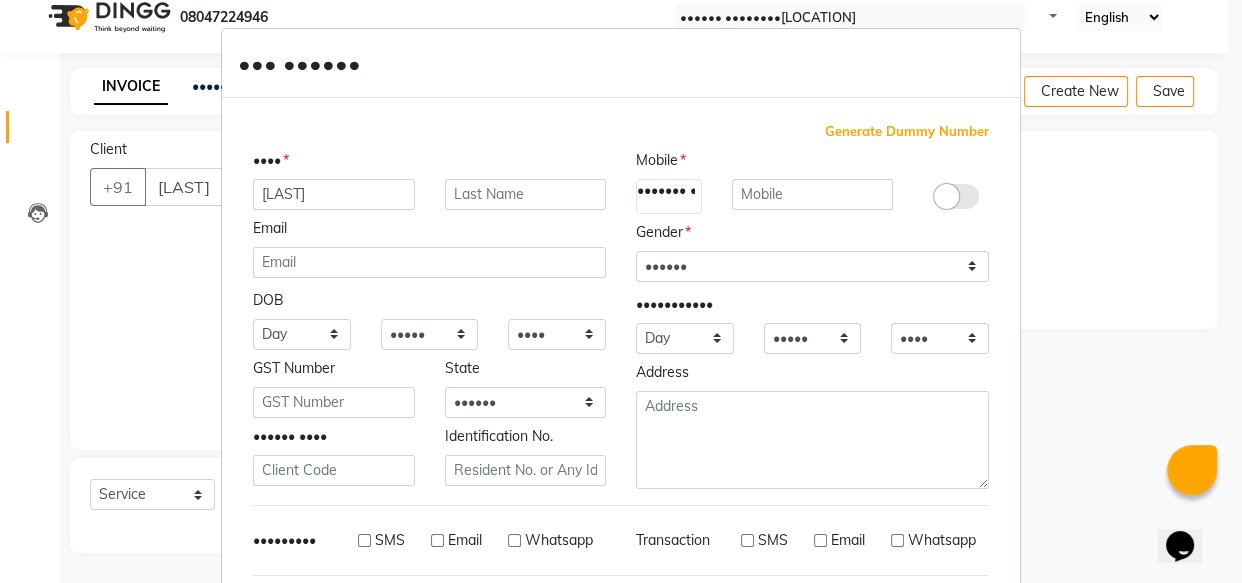 click on "SMS" at bounding box center (364, 540) 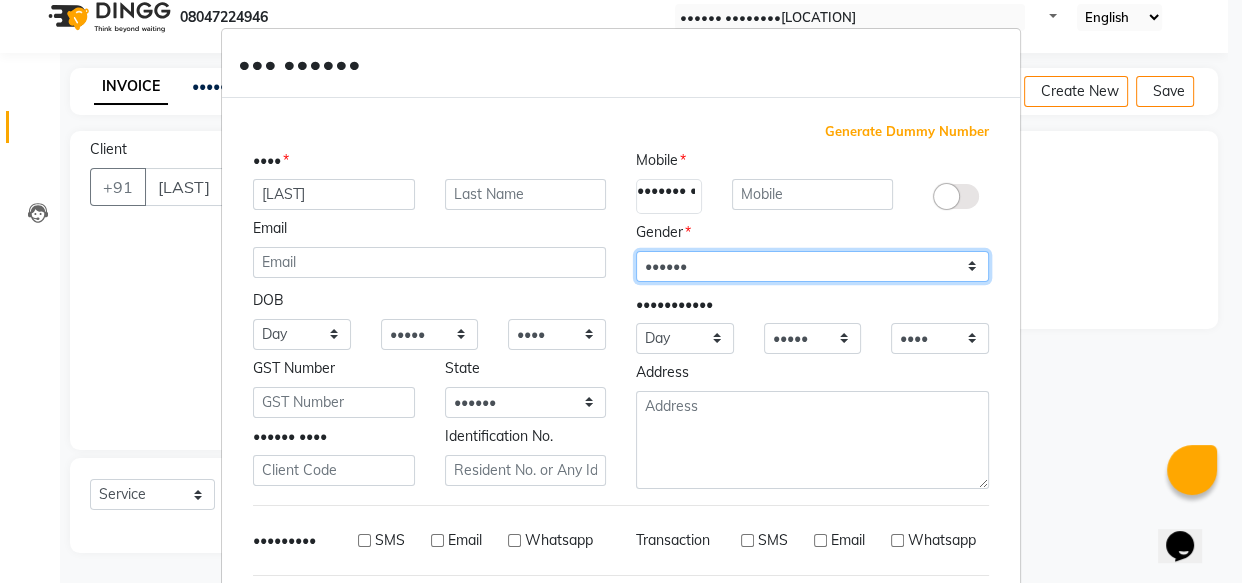 click on "•••••• •••• •••••• ••••• •••••• ••• •• •••" at bounding box center (812, 266) 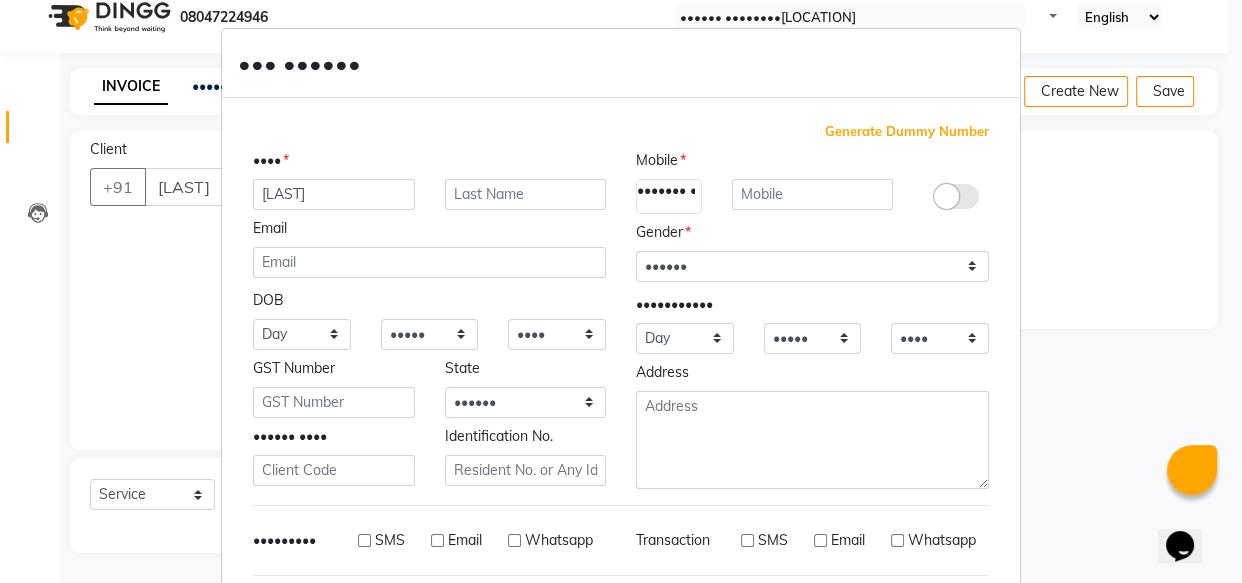 click at bounding box center [946, 196] 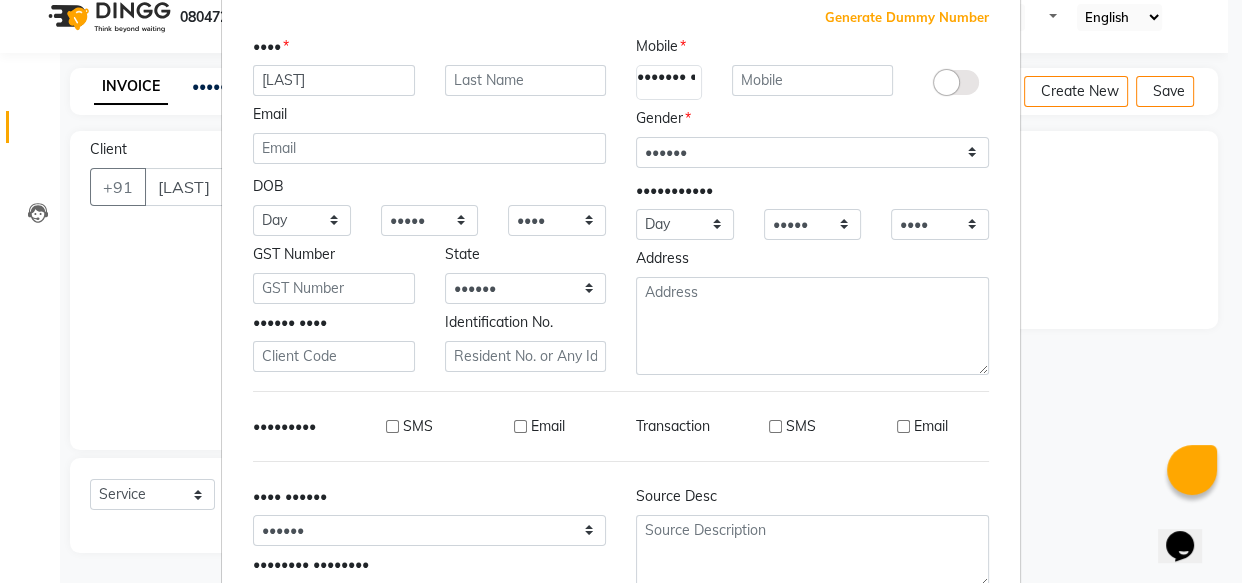 scroll, scrollTop: 0, scrollLeft: 0, axis: both 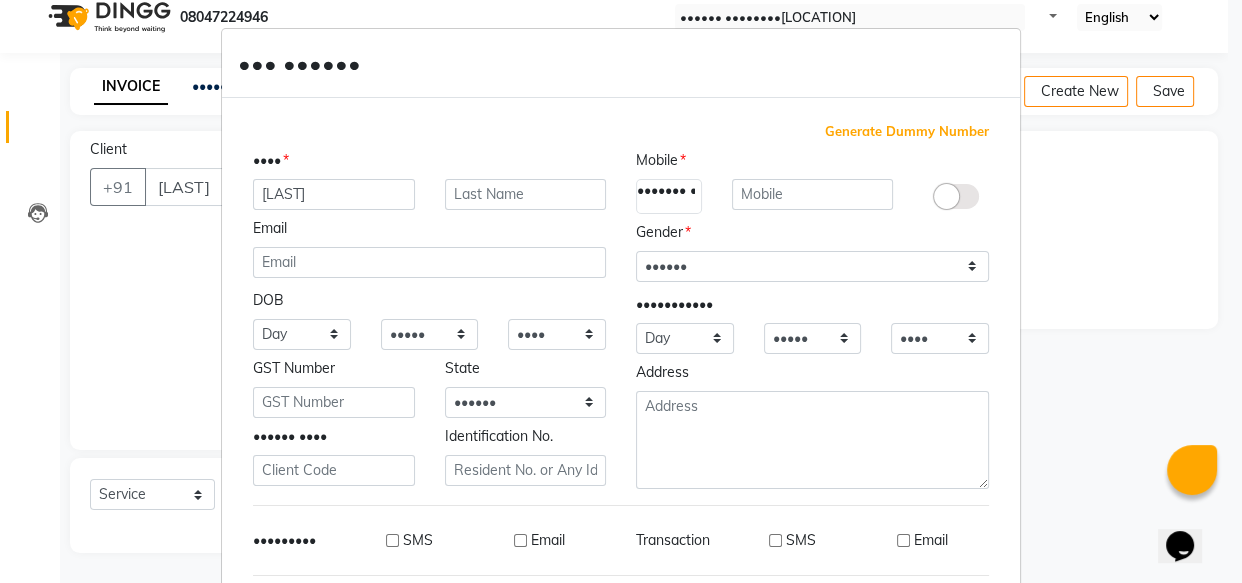 click on "Generate Dummy Number" at bounding box center [907, 132] 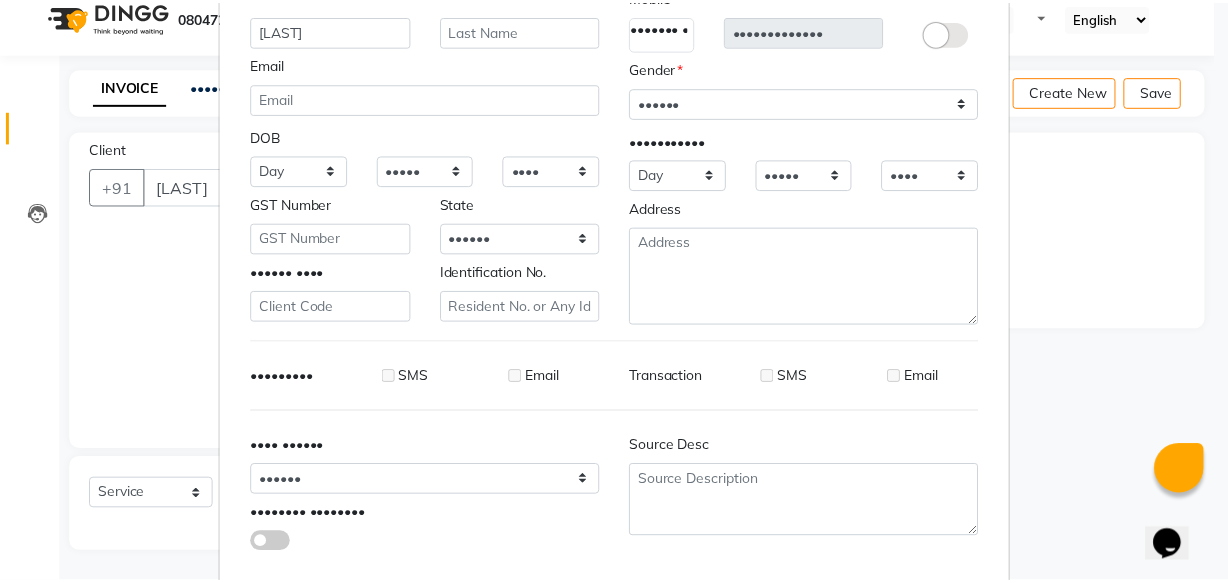scroll, scrollTop: 270, scrollLeft: 0, axis: vertical 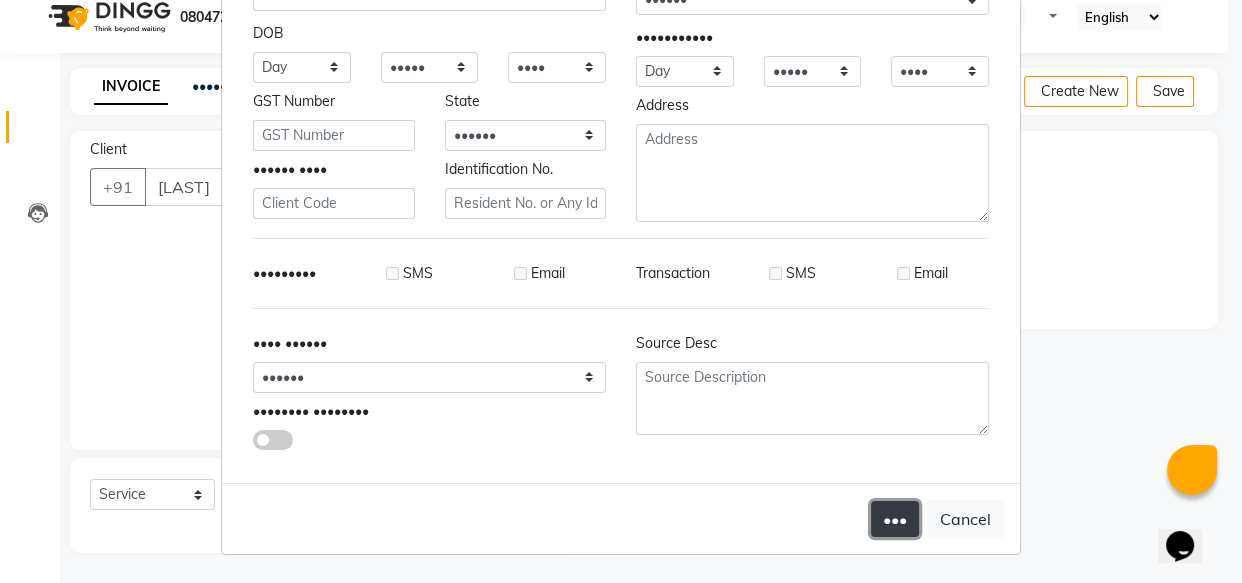 click on "•••" at bounding box center (895, 519) 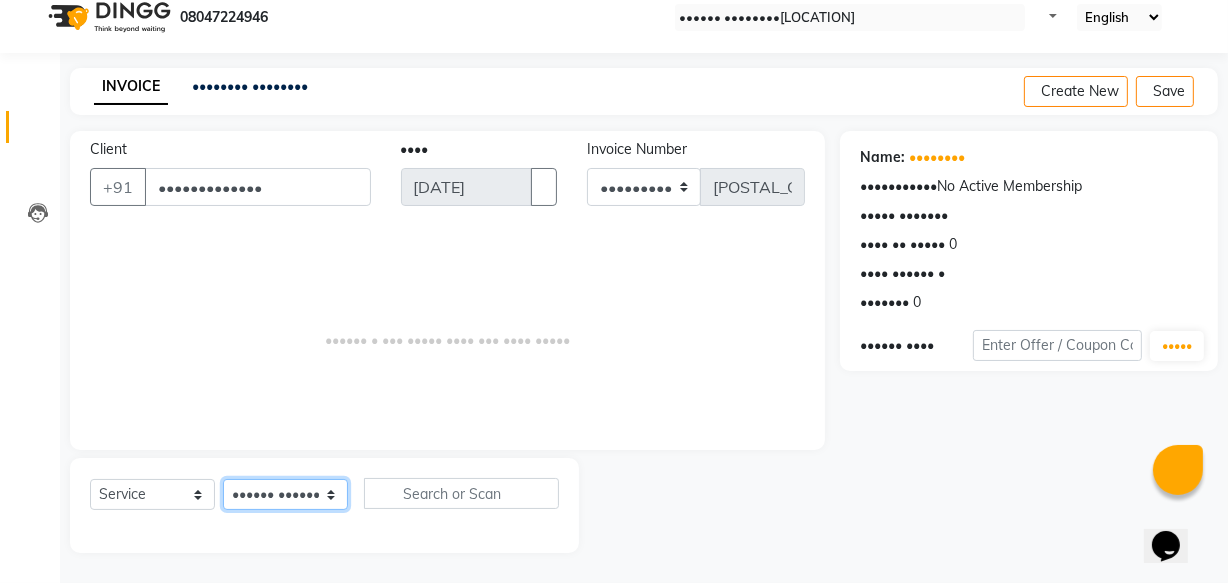 click on "Select Therapist [NAME] Anyone [NAME] [NAME] [NAME] [NAME] [NAME] [NAME] [NAME] [NAME] [NAME]" at bounding box center [285, 494] 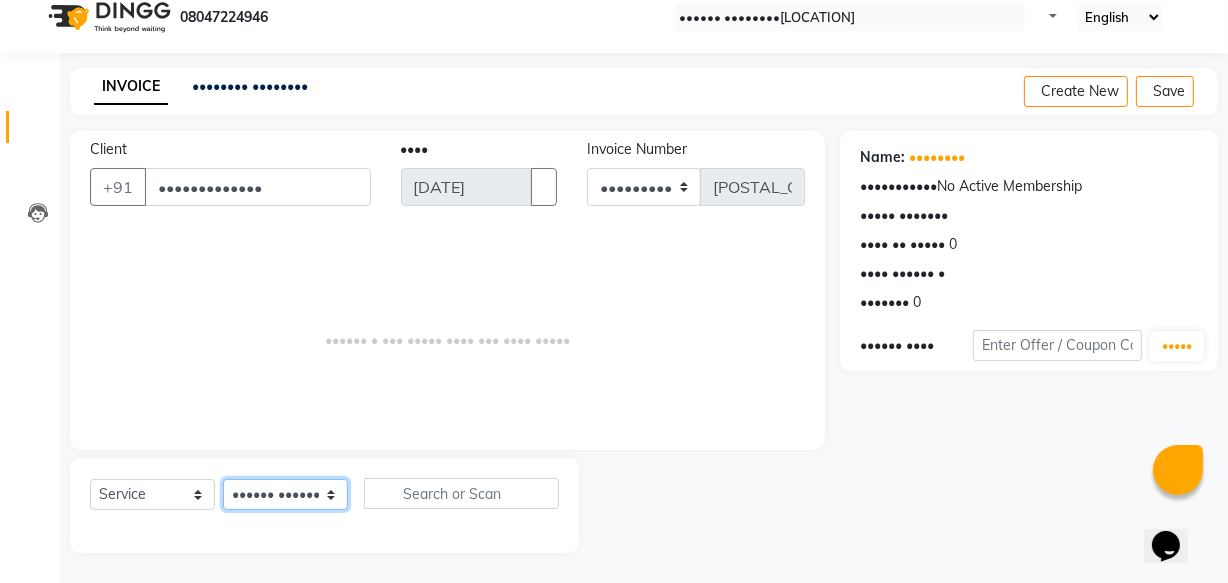 click on "Select Therapist [NAME] Anyone [NAME] [NAME] [NAME] [NAME] [NAME] [NAME] [NAME] [NAME] [NAME]" at bounding box center [285, 494] 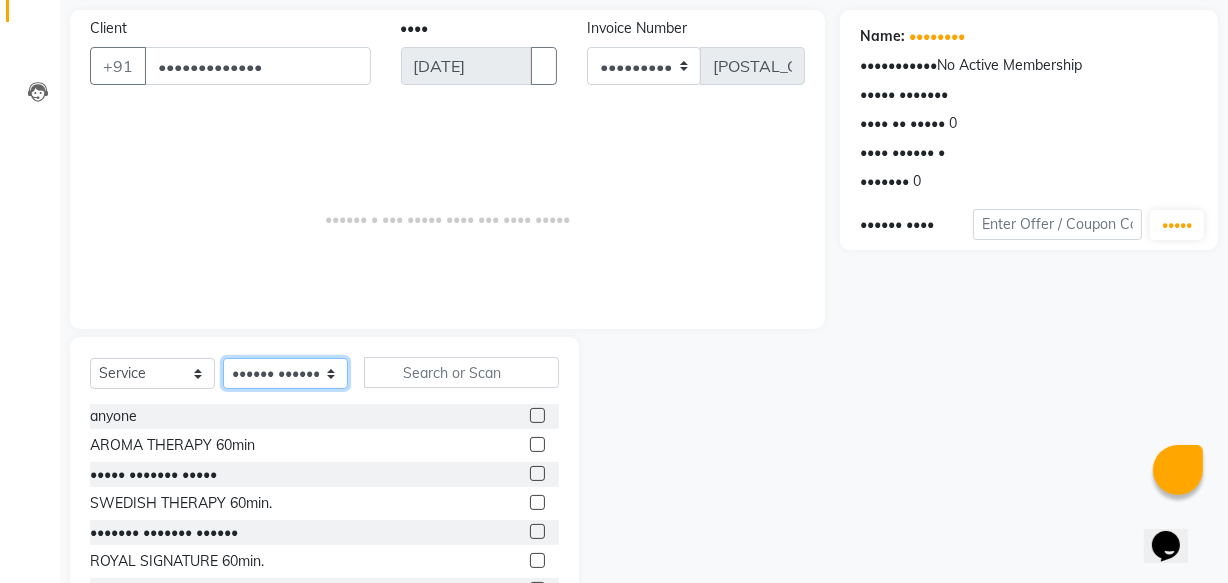 scroll, scrollTop: 219, scrollLeft: 0, axis: vertical 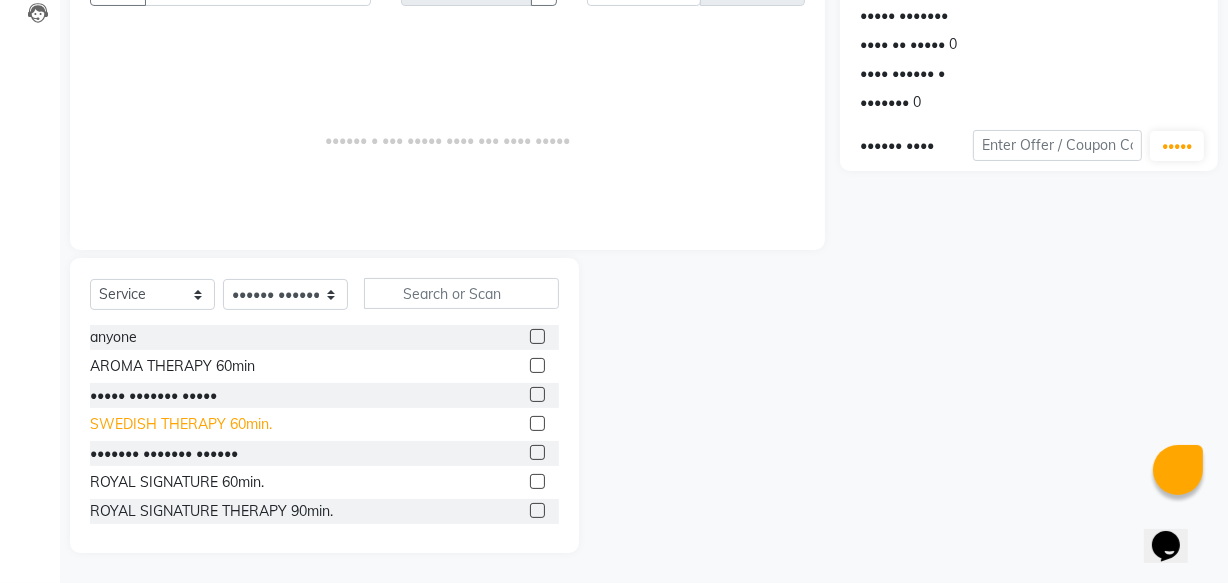 click on "SWEDISH THERAPY 60min." at bounding box center [113, 337] 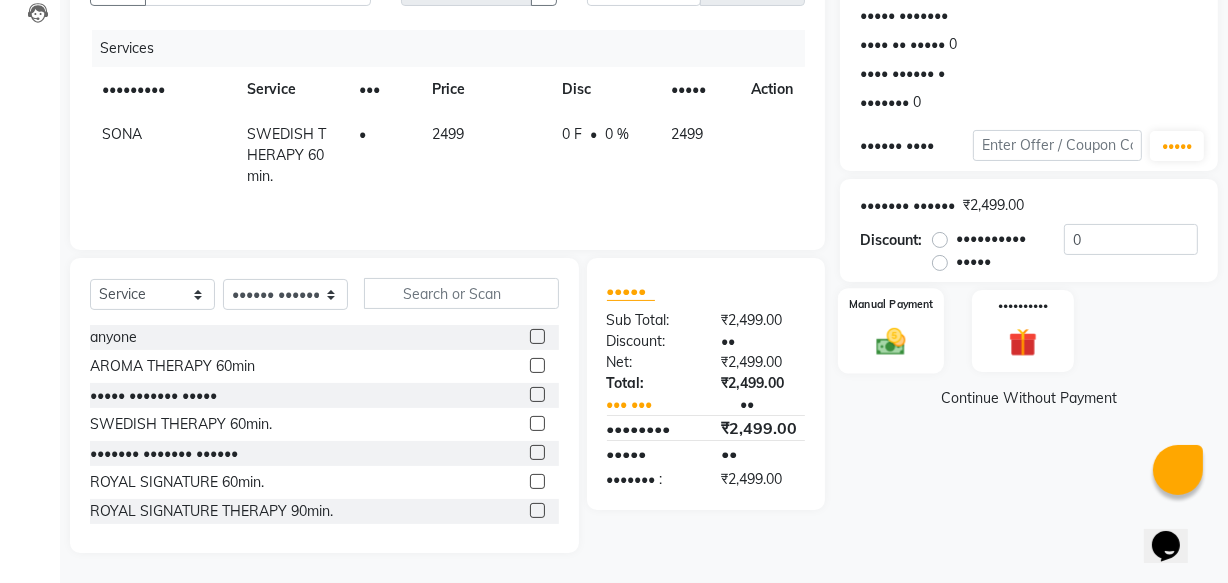 click on "Manual Payment" at bounding box center [891, 304] 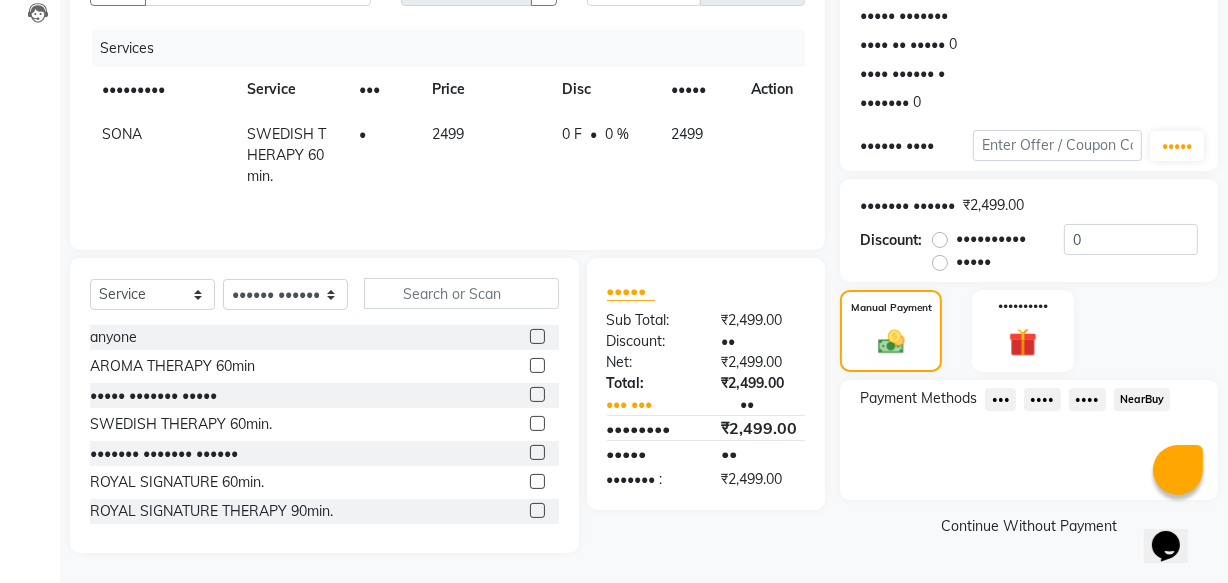 click on "•••" at bounding box center [1000, 399] 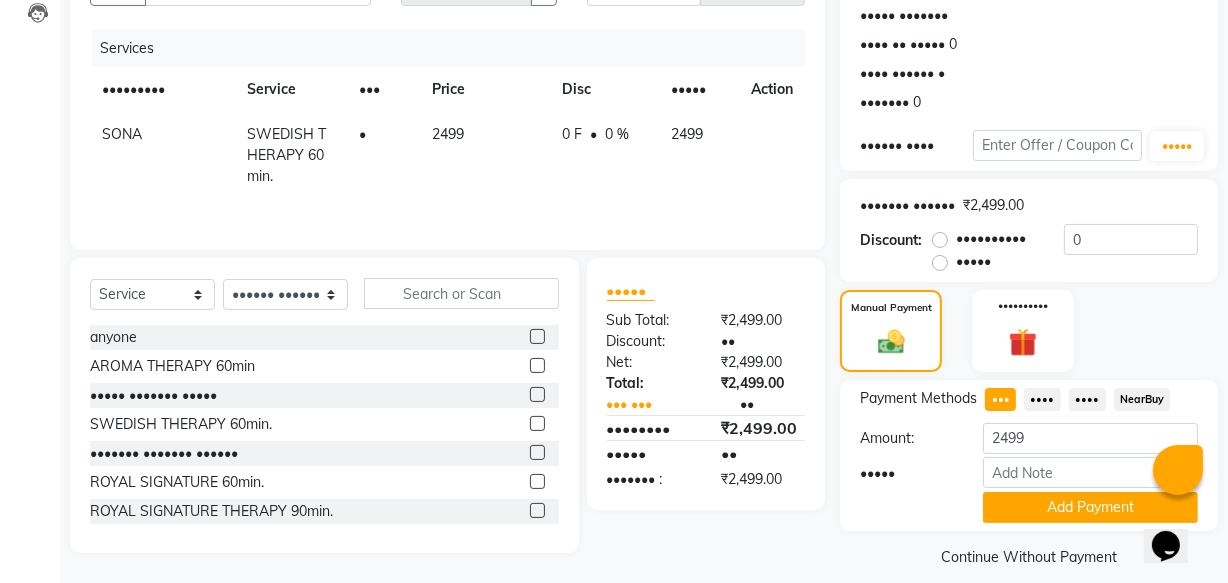 click on "•••••" at bounding box center [973, 261] 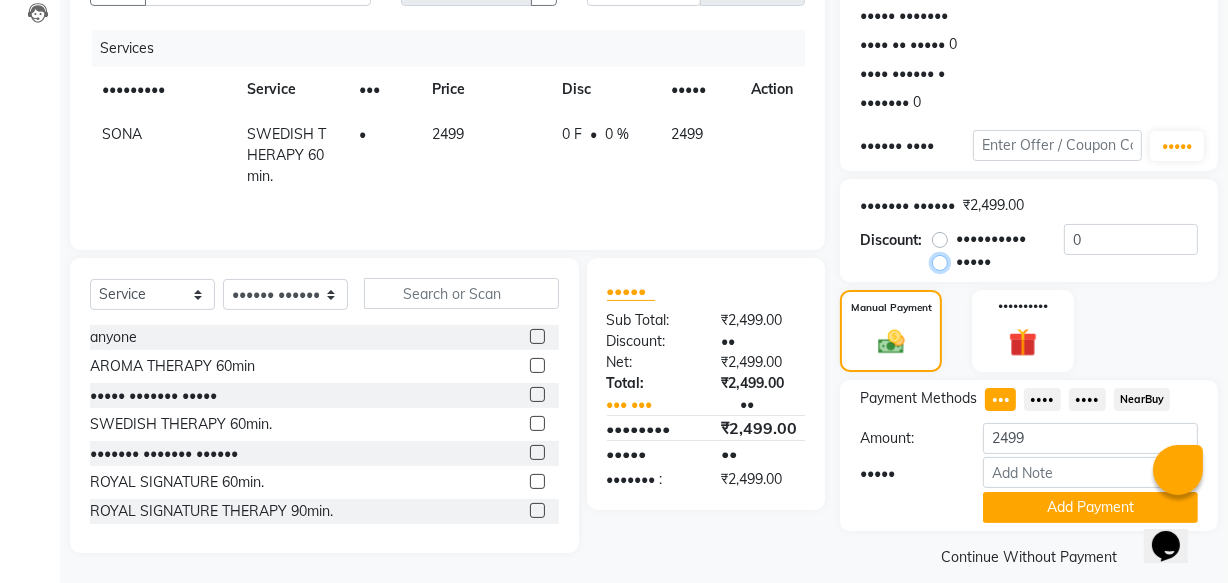 click on "•••••" at bounding box center (944, 261) 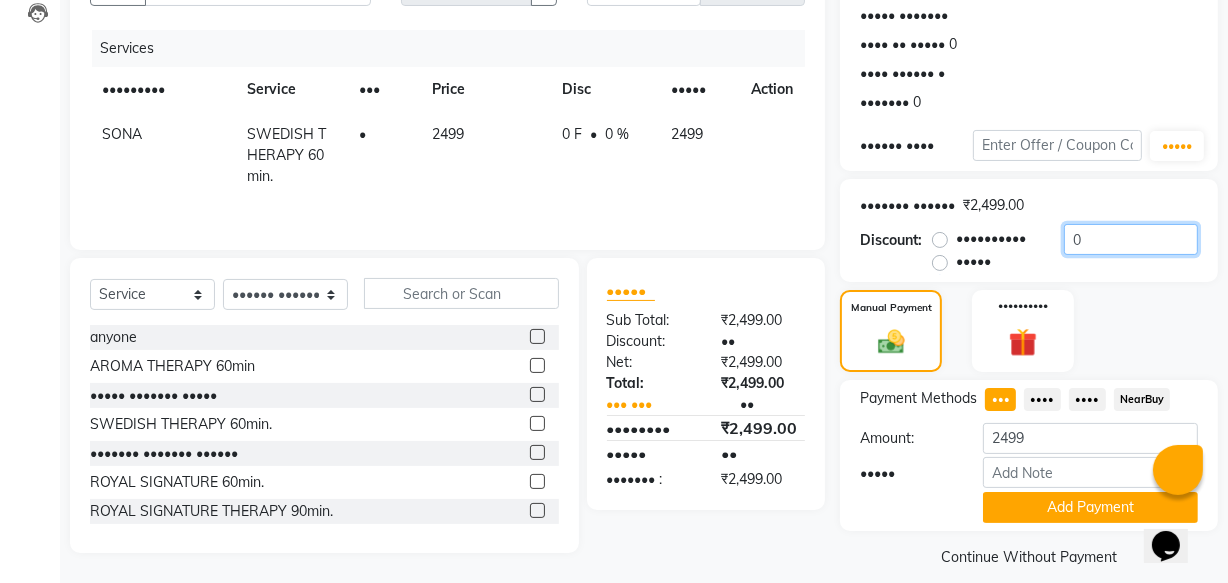 drag, startPoint x: 1101, startPoint y: 227, endPoint x: 1096, endPoint y: 246, distance: 19.646883 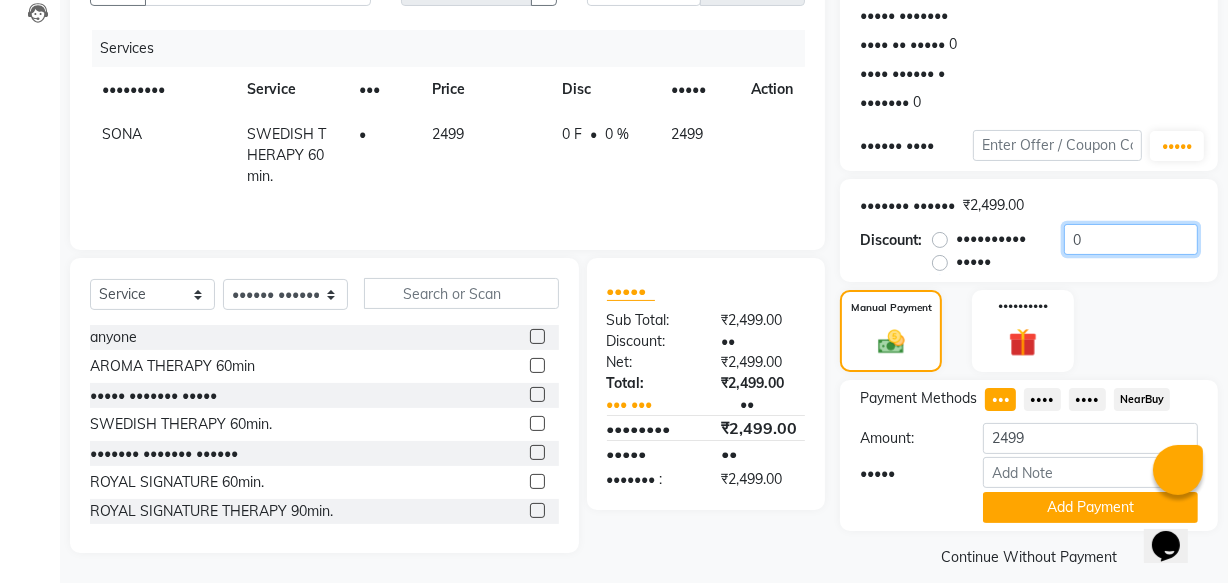 click on "0" at bounding box center (1131, 239) 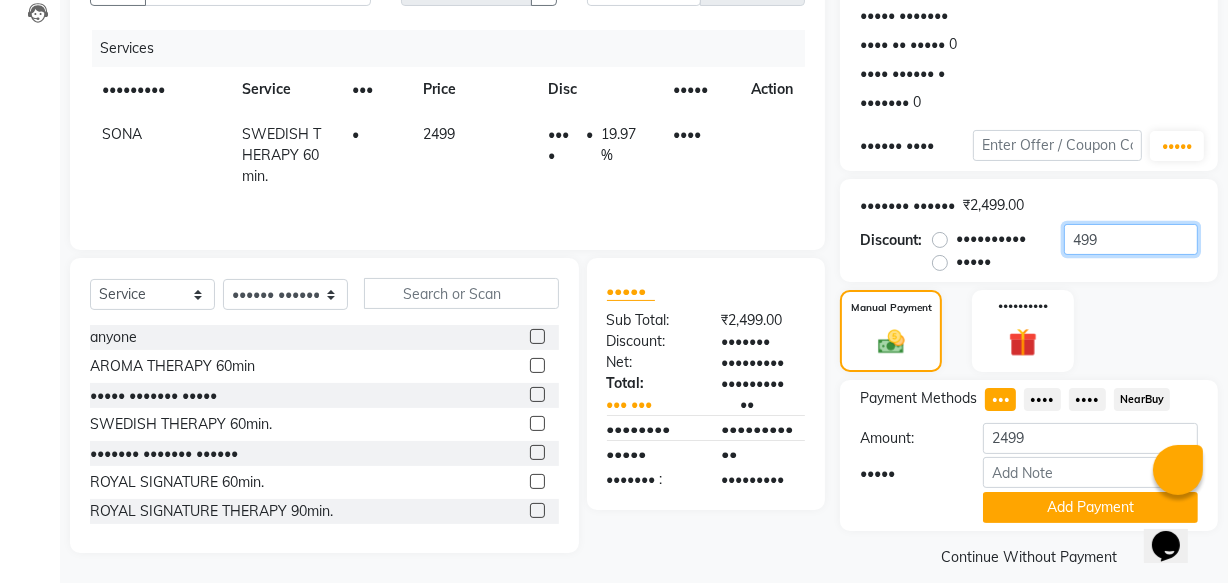 type on "499" 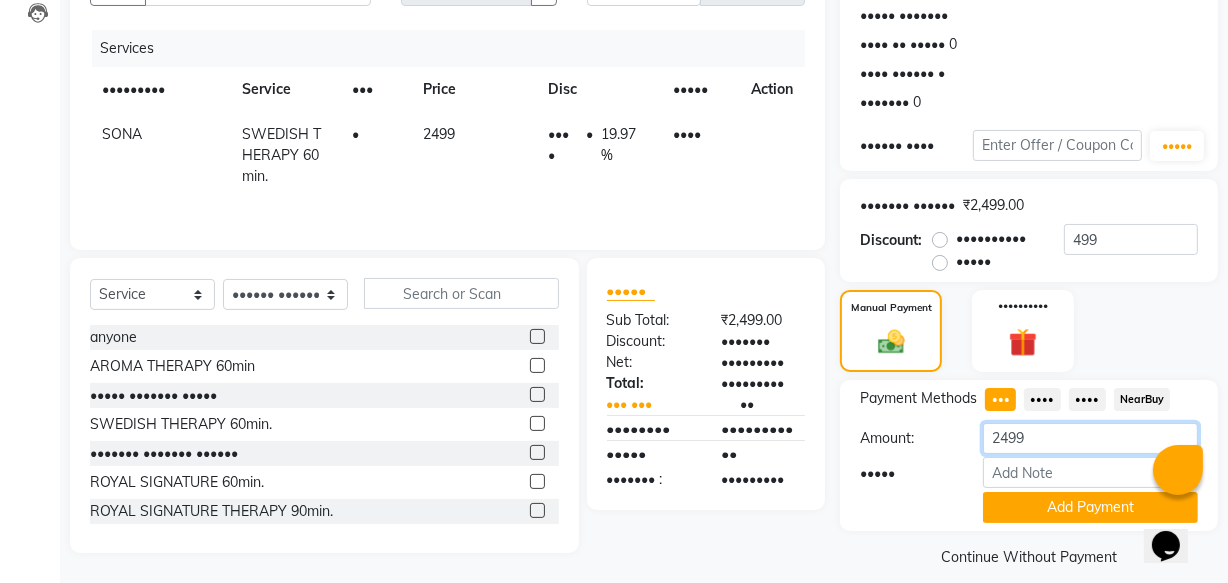 click on "2499" at bounding box center [1090, 438] 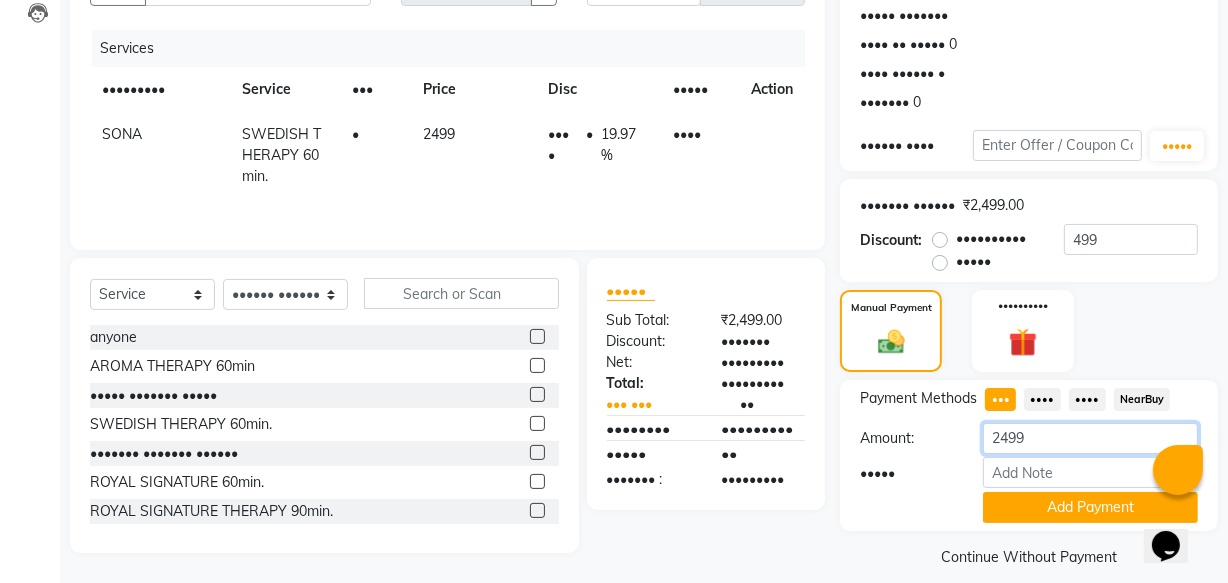 type on "••••" 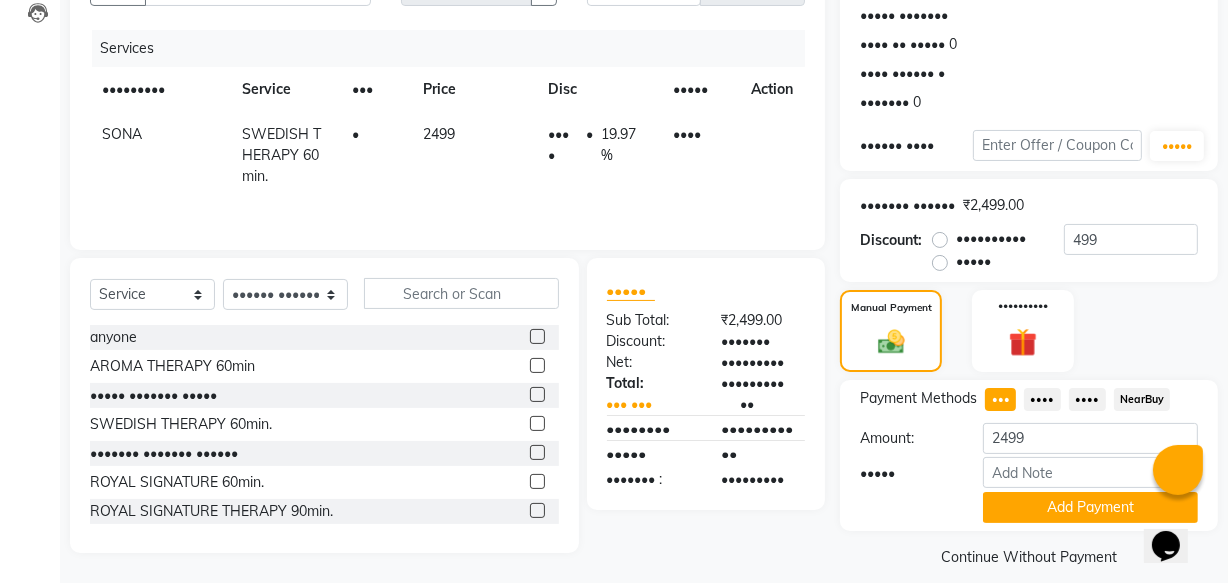 click on "••••" at bounding box center (1000, 399) 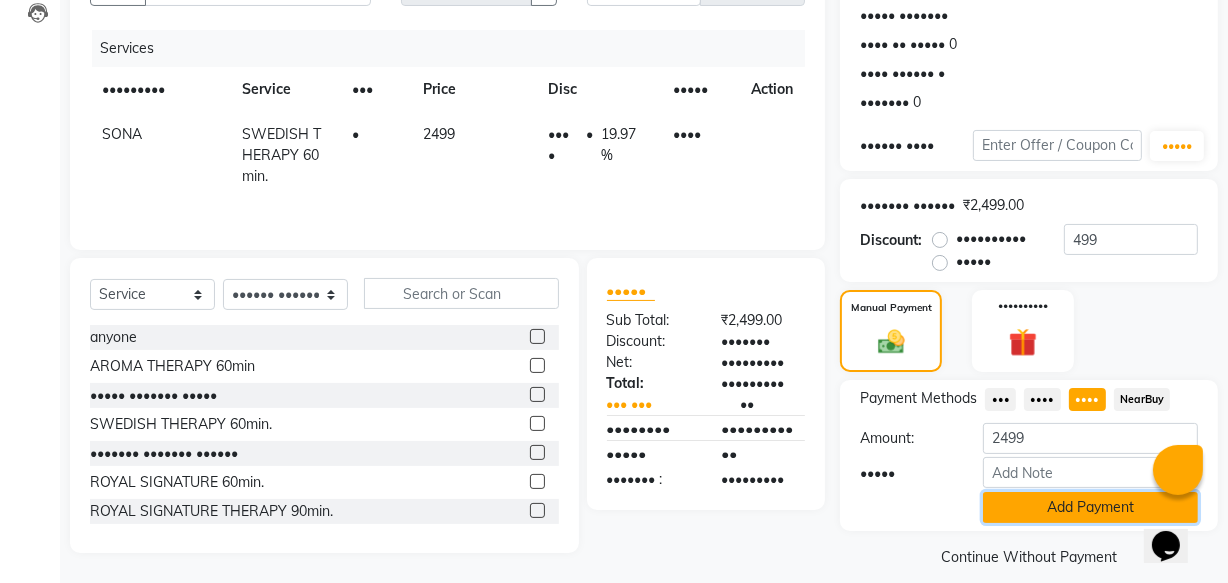 click on "Add Payment" at bounding box center [1090, 507] 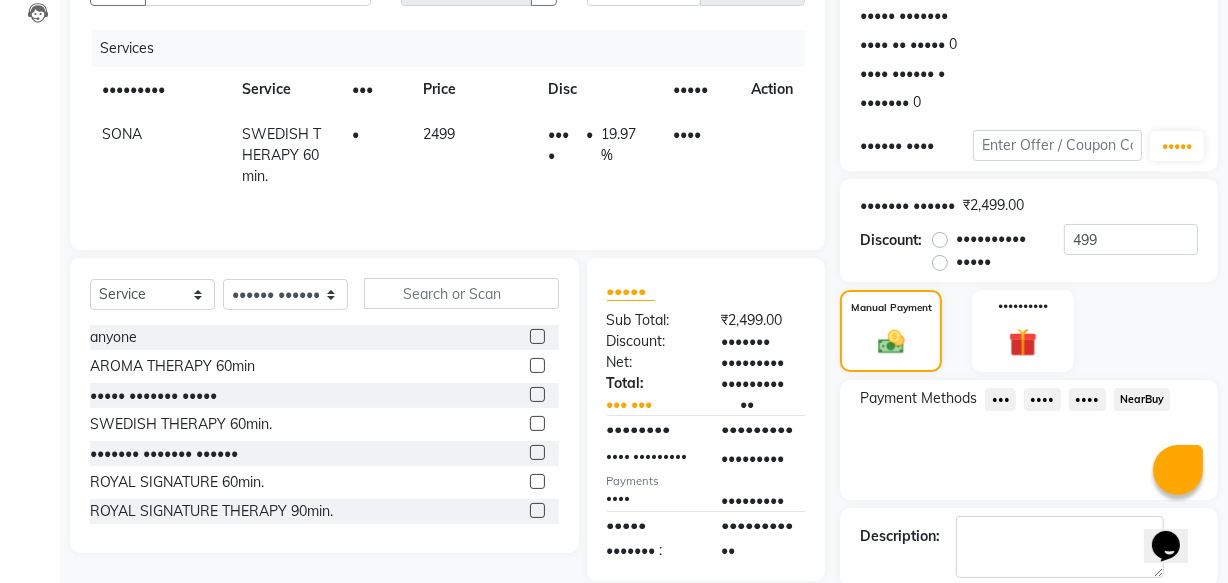 scroll, scrollTop: 326, scrollLeft: 0, axis: vertical 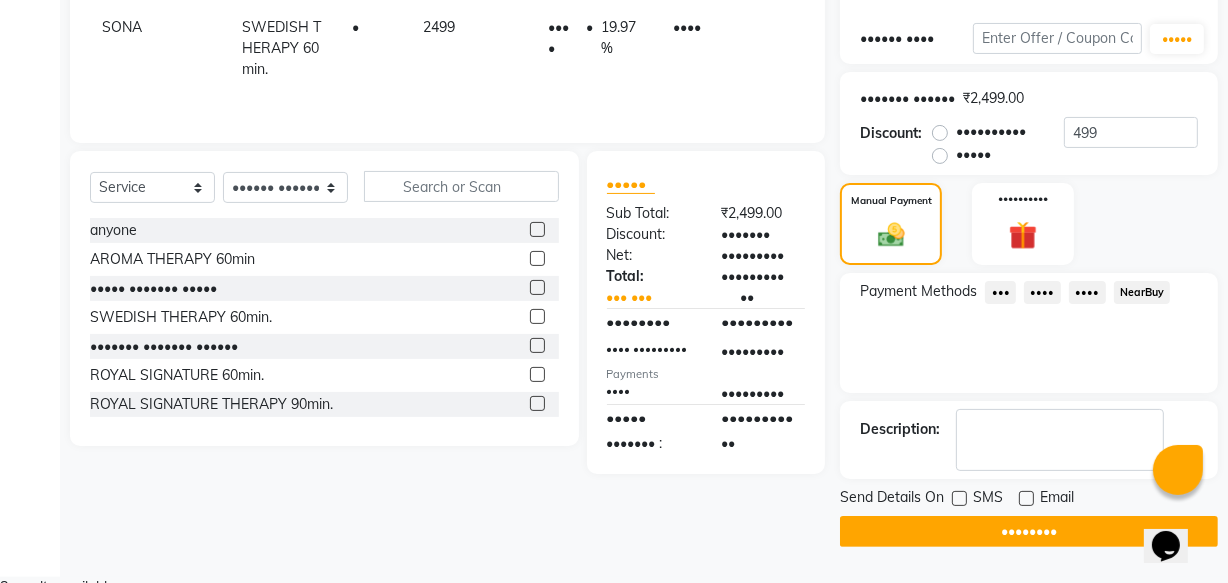 click at bounding box center (959, 498) 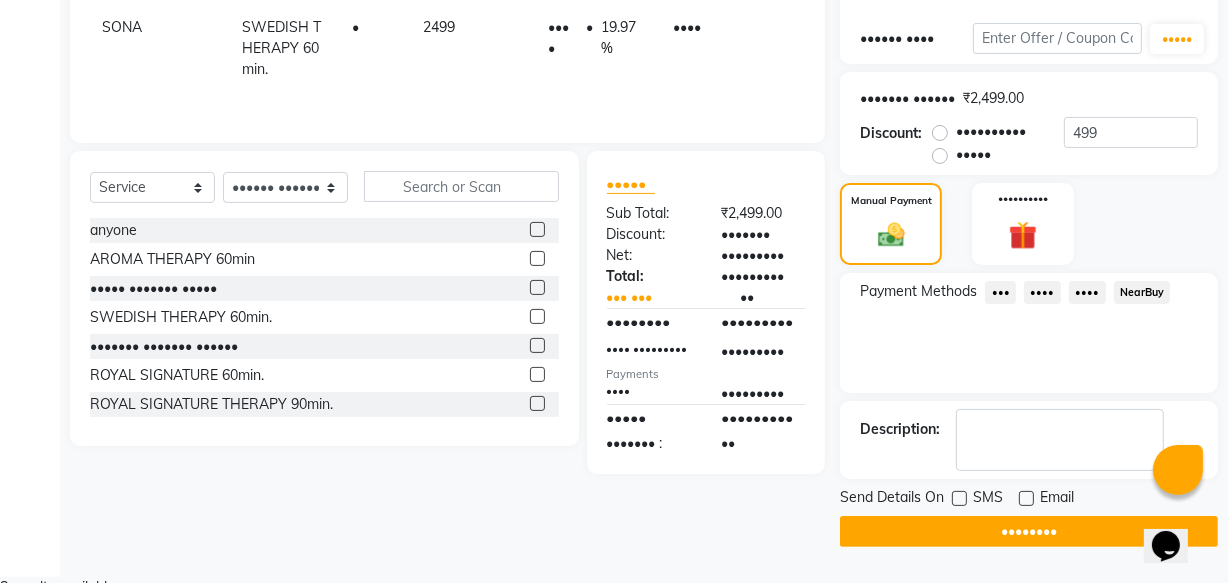 click at bounding box center [958, 499] 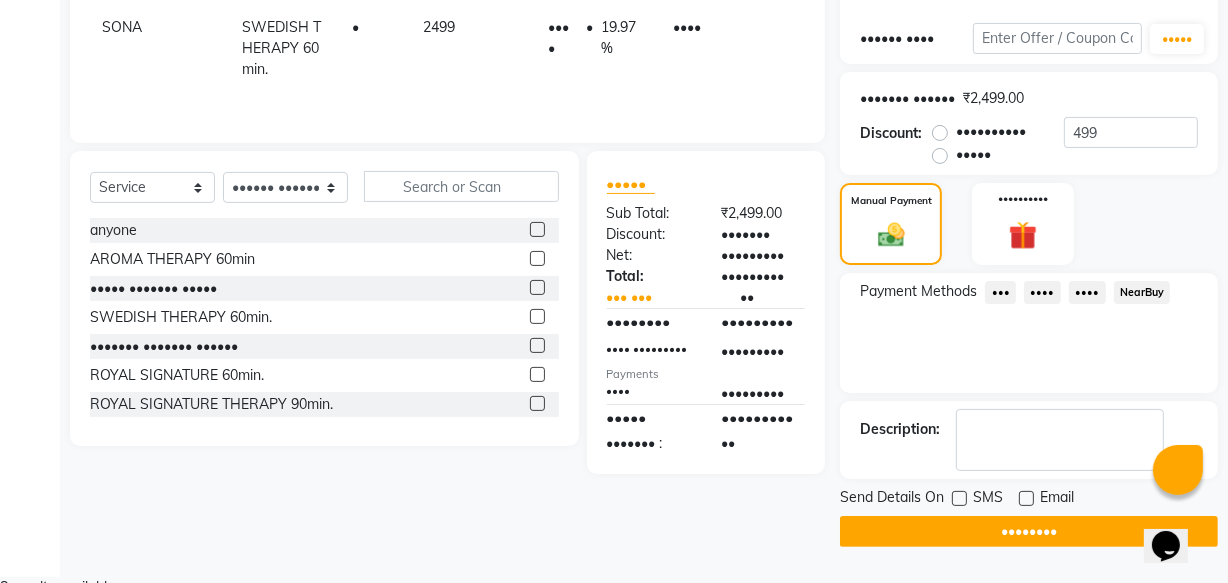 click at bounding box center [958, 501] 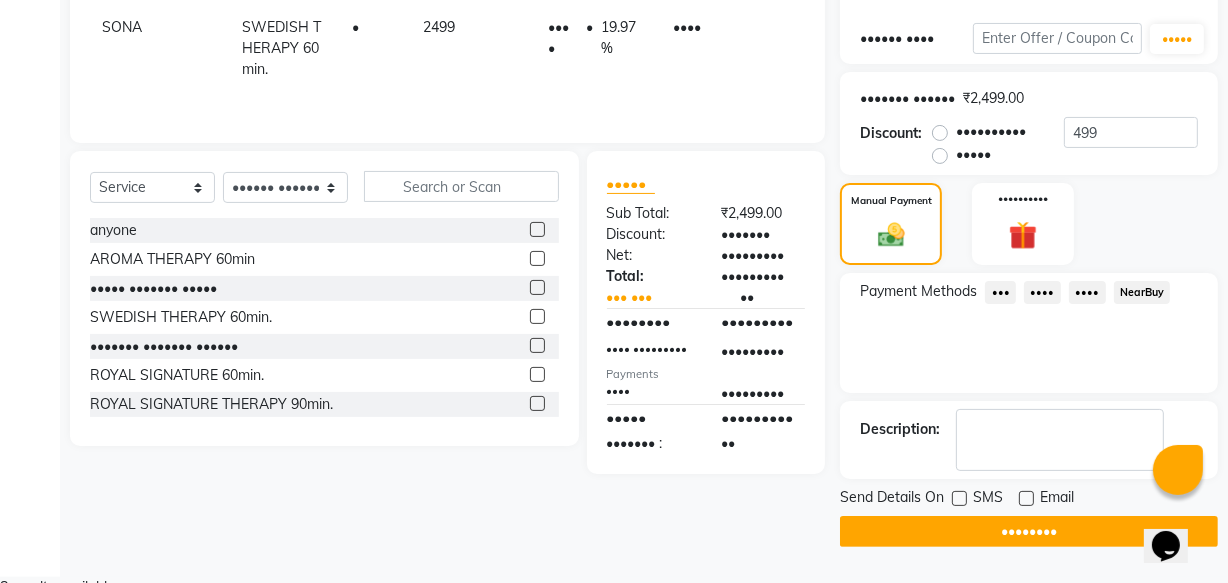 click at bounding box center [1026, 498] 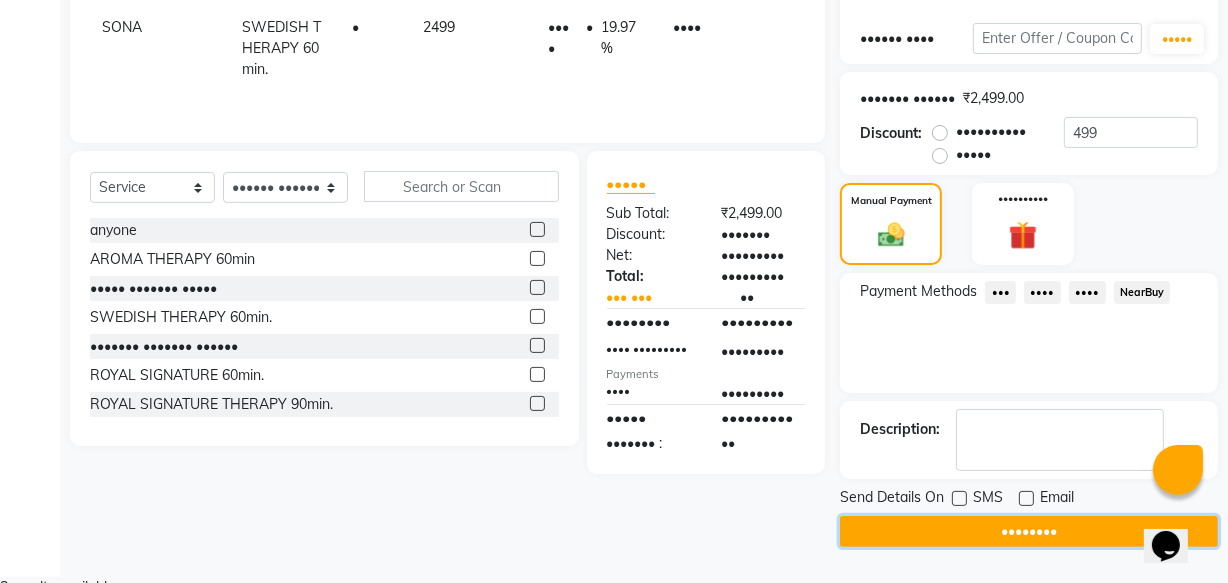 click on "••••••••" at bounding box center (1029, 531) 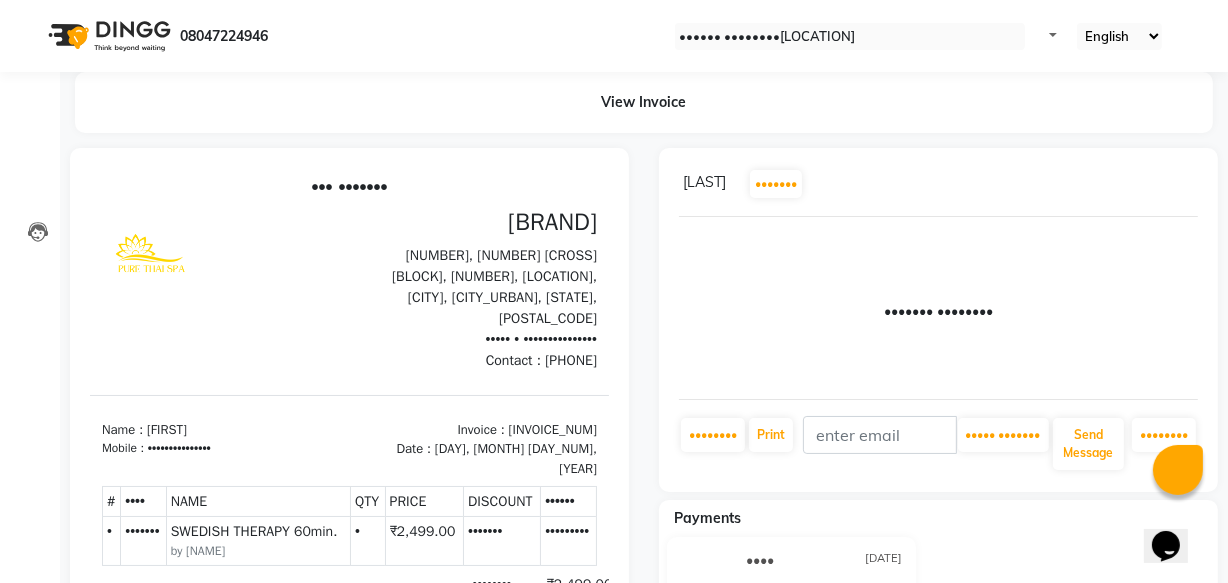 scroll, scrollTop: 0, scrollLeft: 0, axis: both 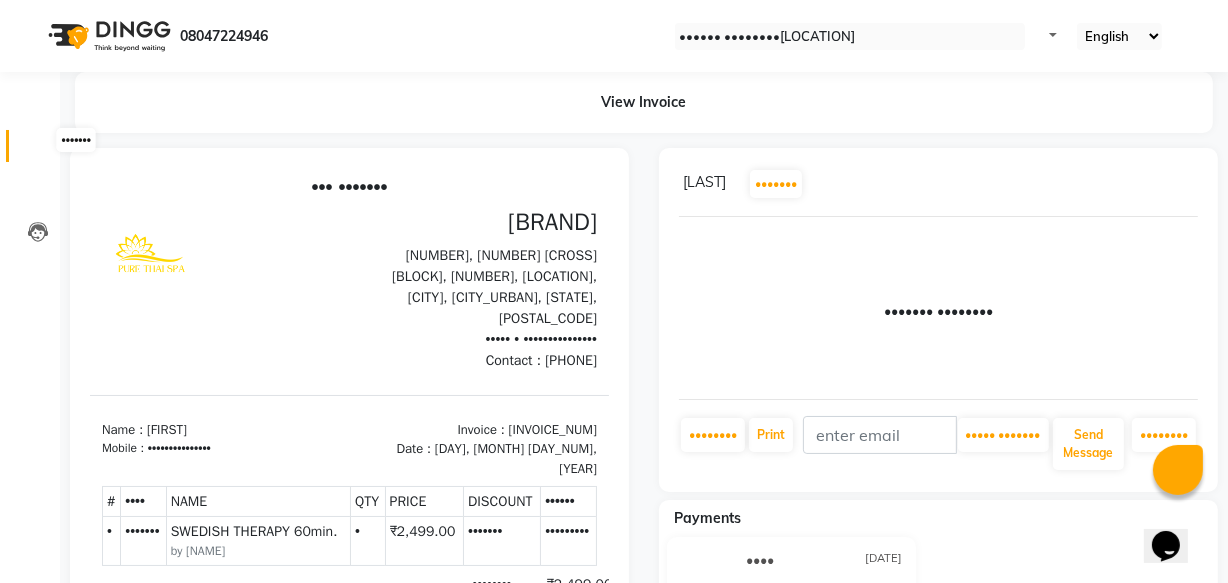 click at bounding box center [38, 151] 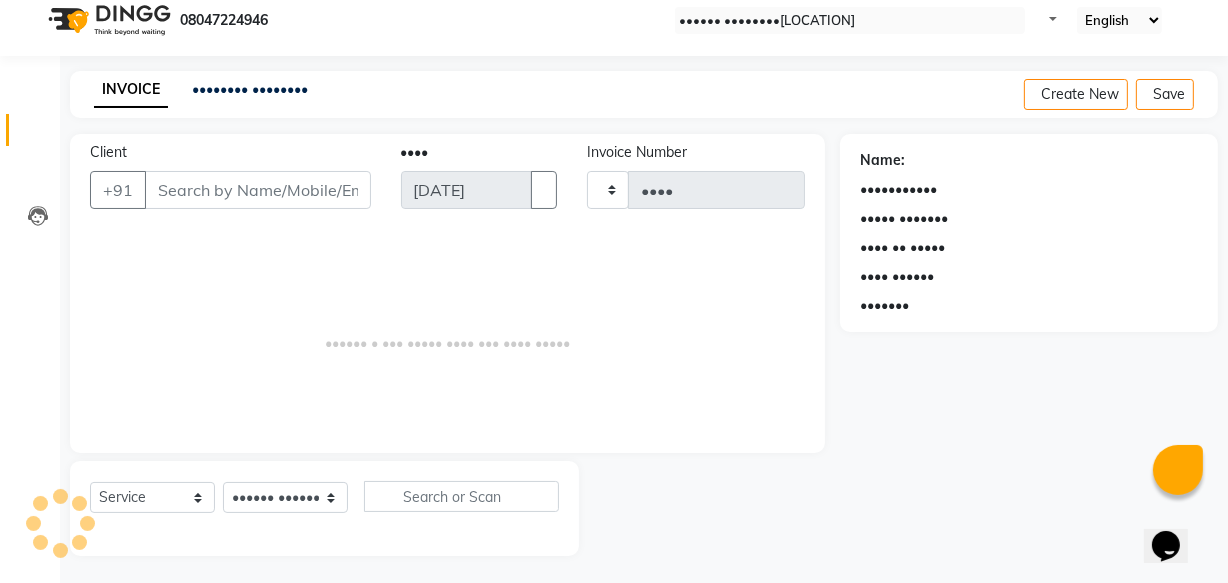 scroll, scrollTop: 19, scrollLeft: 0, axis: vertical 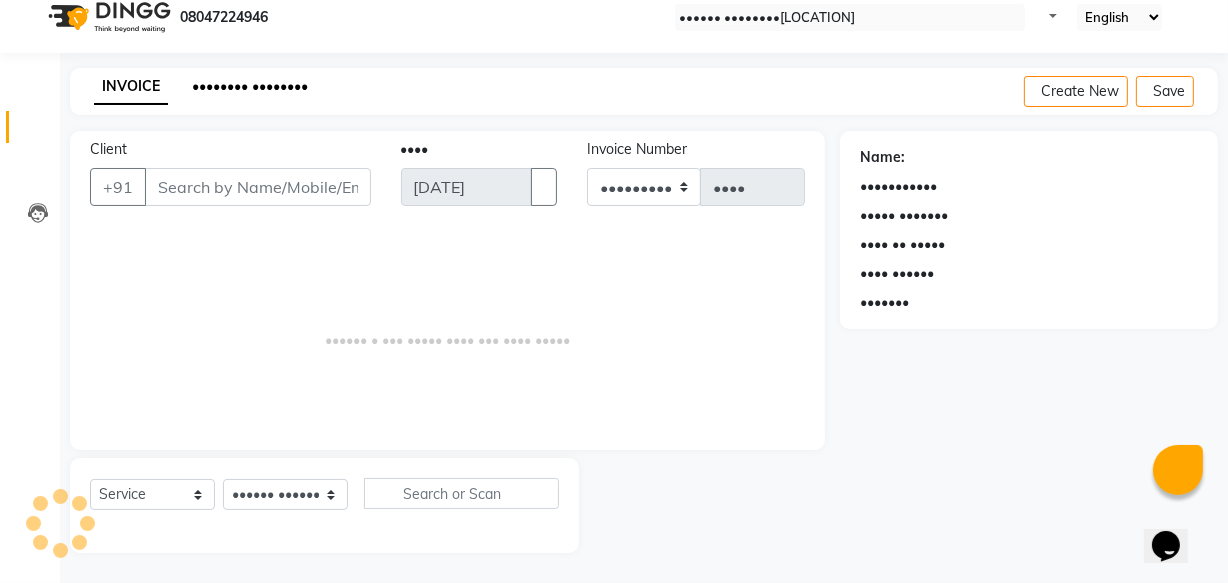 click on "•••••••• ••••••••" at bounding box center (250, 86) 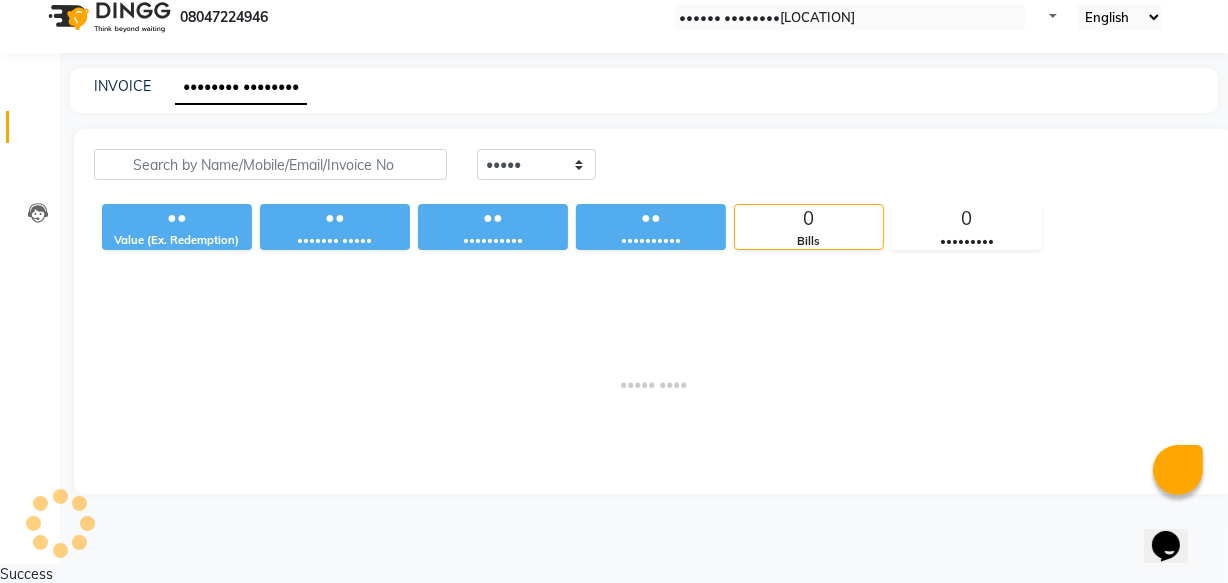 scroll, scrollTop: 0, scrollLeft: 0, axis: both 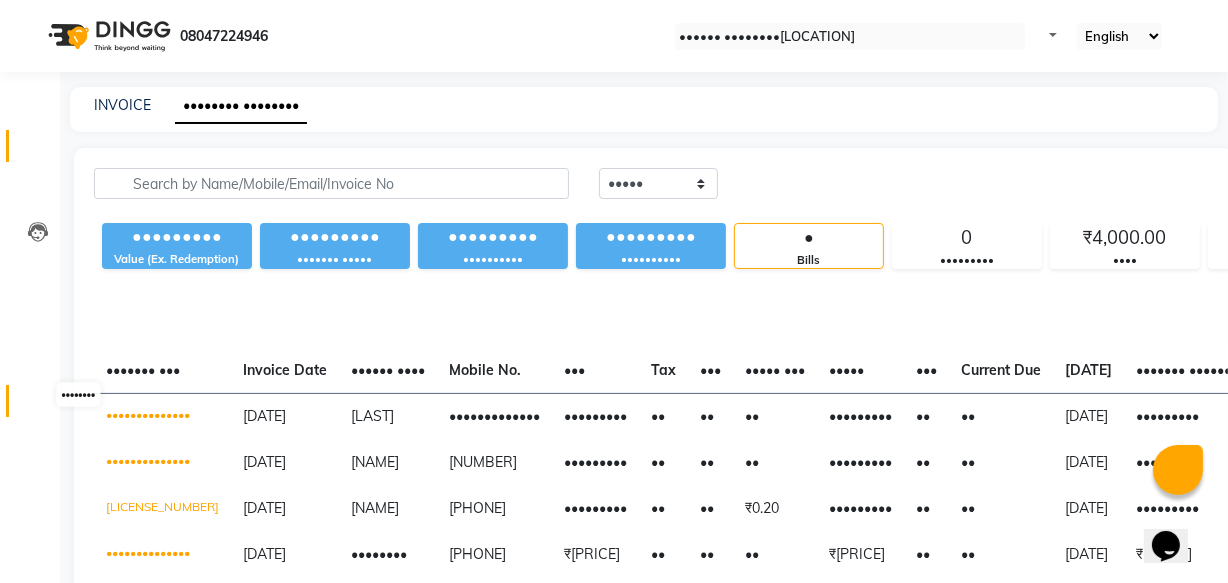 click at bounding box center (38, 406) 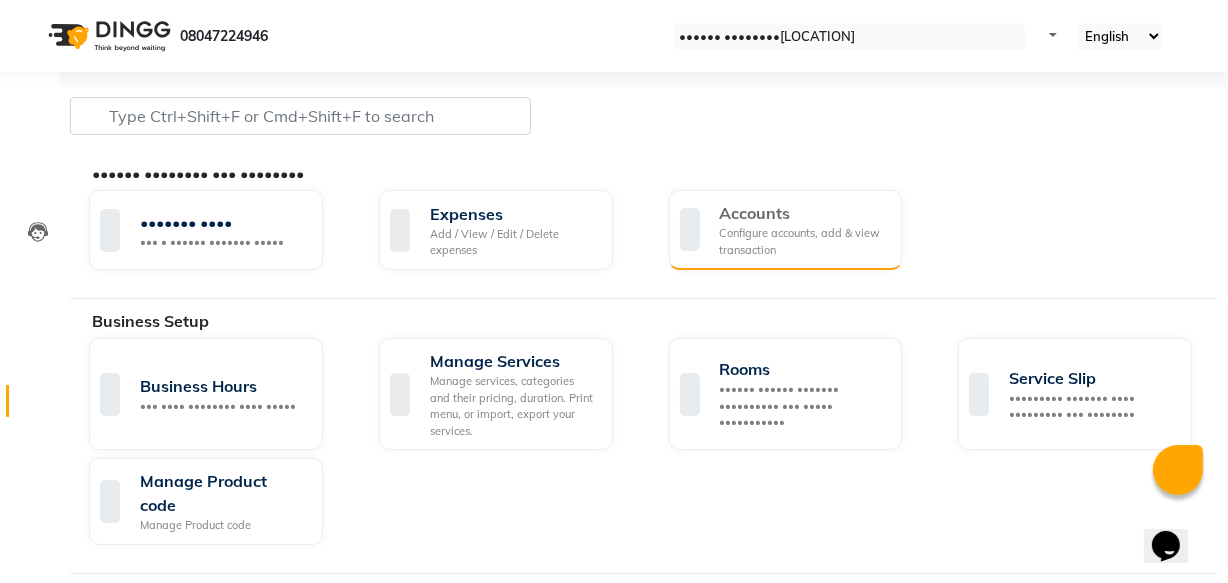 click on "•••••••• ••••••••• ••••••••• ••• • •••• •••••••••••" at bounding box center (783, 229) 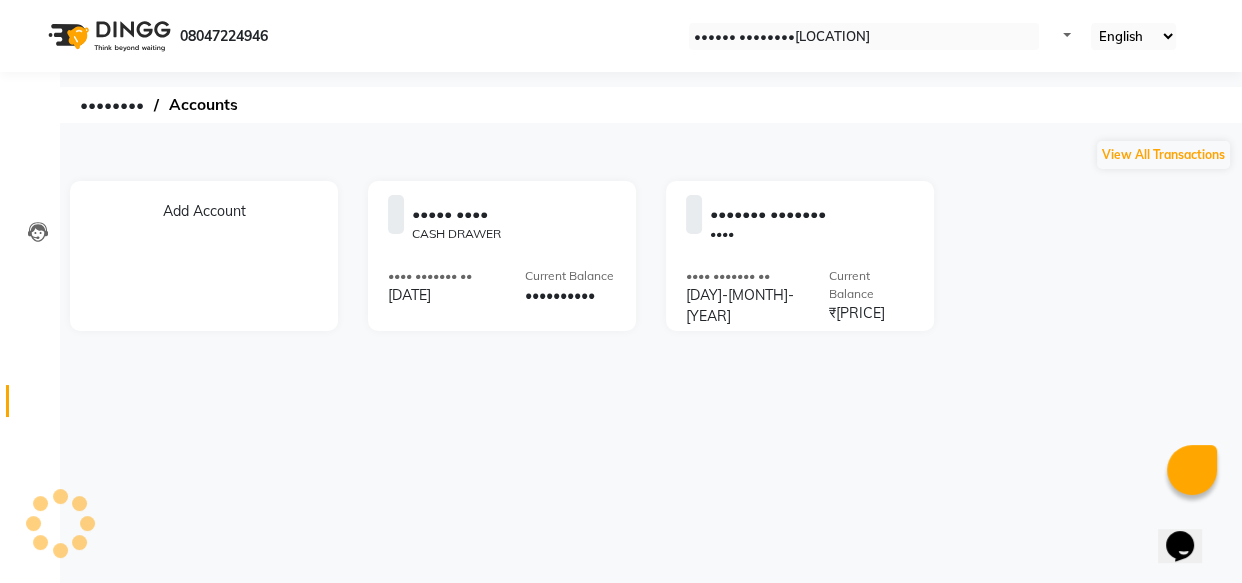 drag, startPoint x: 781, startPoint y: 361, endPoint x: 734, endPoint y: 372, distance: 48.270073 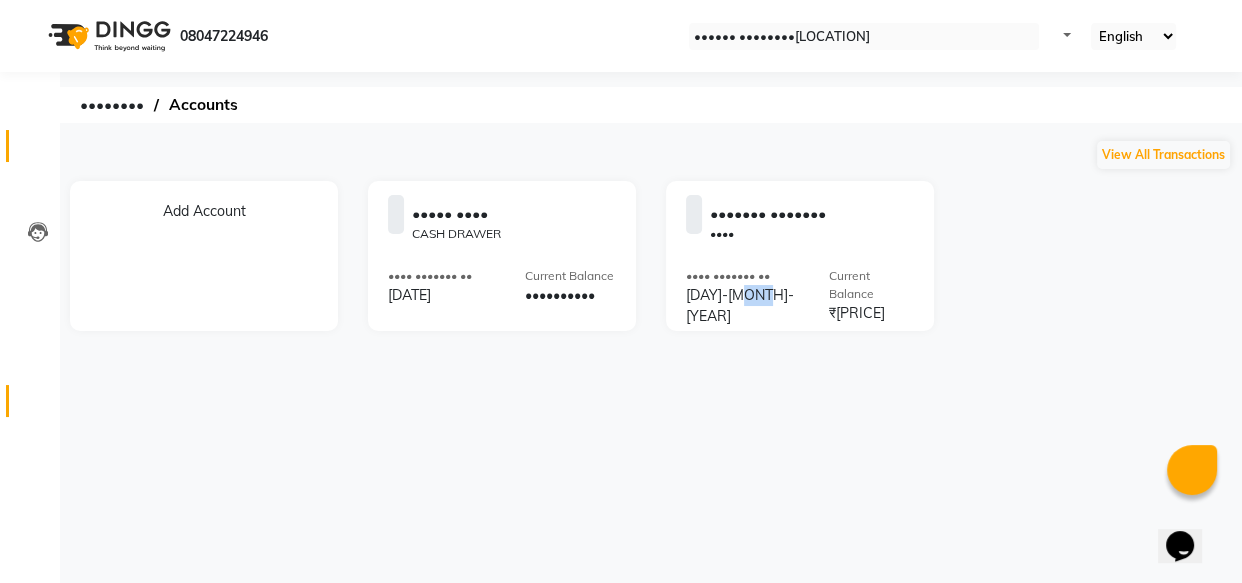 click on "•••••••" at bounding box center [30, 146] 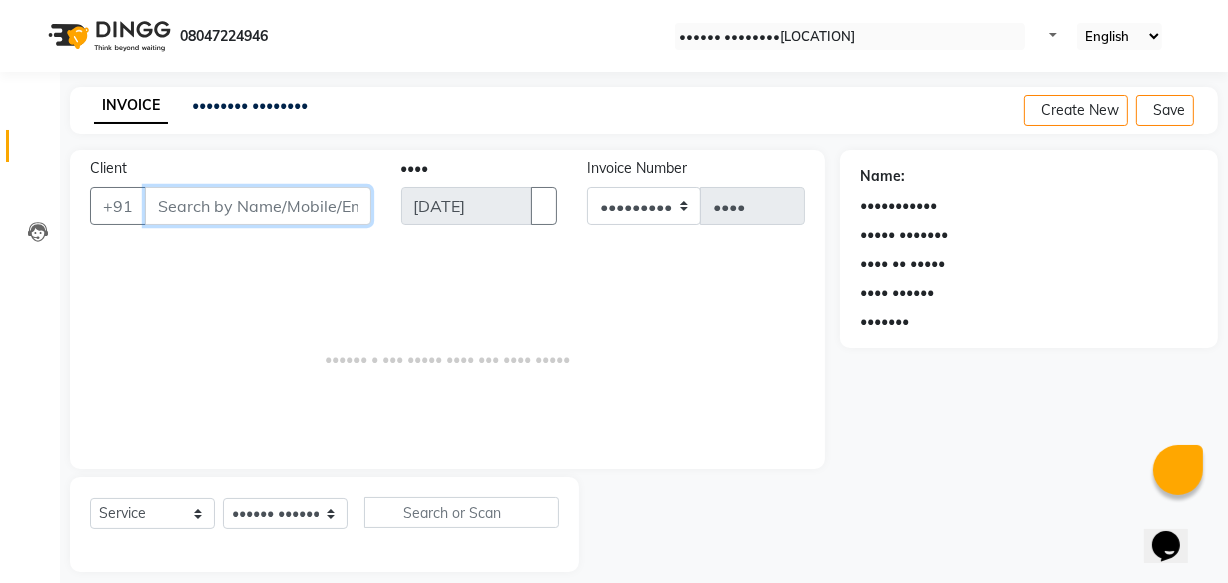 click on "Client" at bounding box center (258, 206) 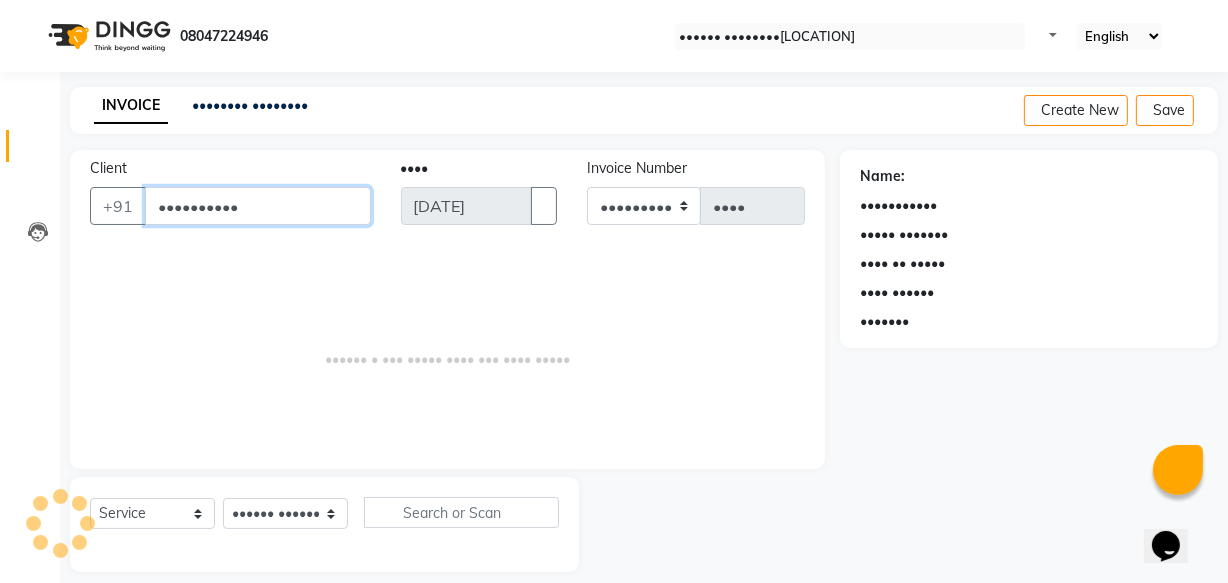 type on "••••••••••" 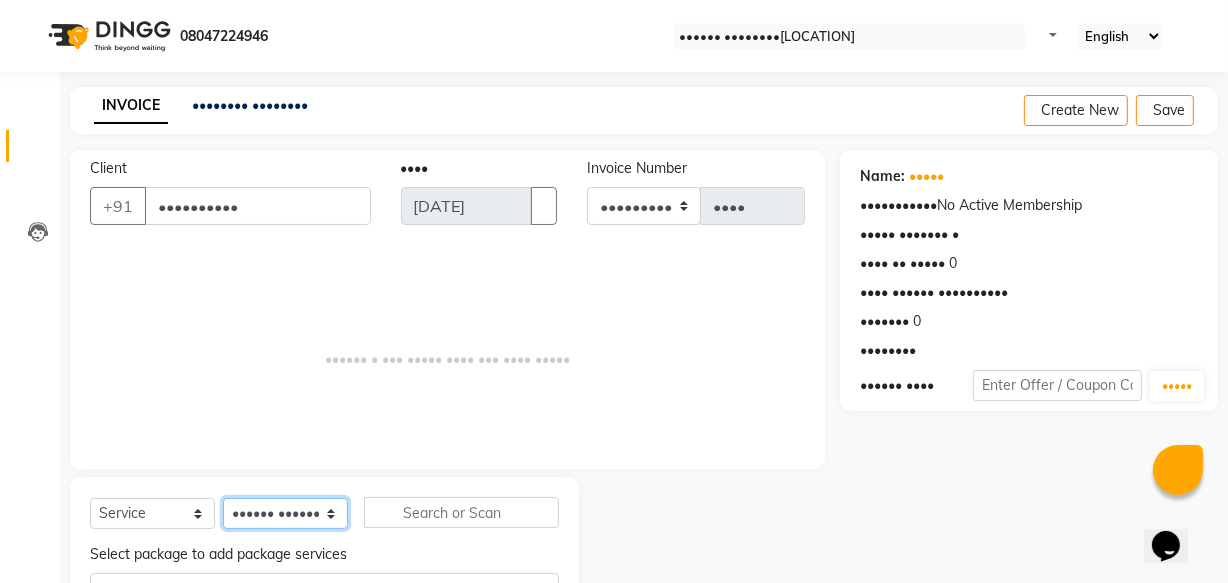 click on "Select Therapist [NAME] Anyone [NAME] [NAME] [NAME] [NAME] [NAME] [NAME] [NAME] [NAME] [NAME]" at bounding box center (285, 513) 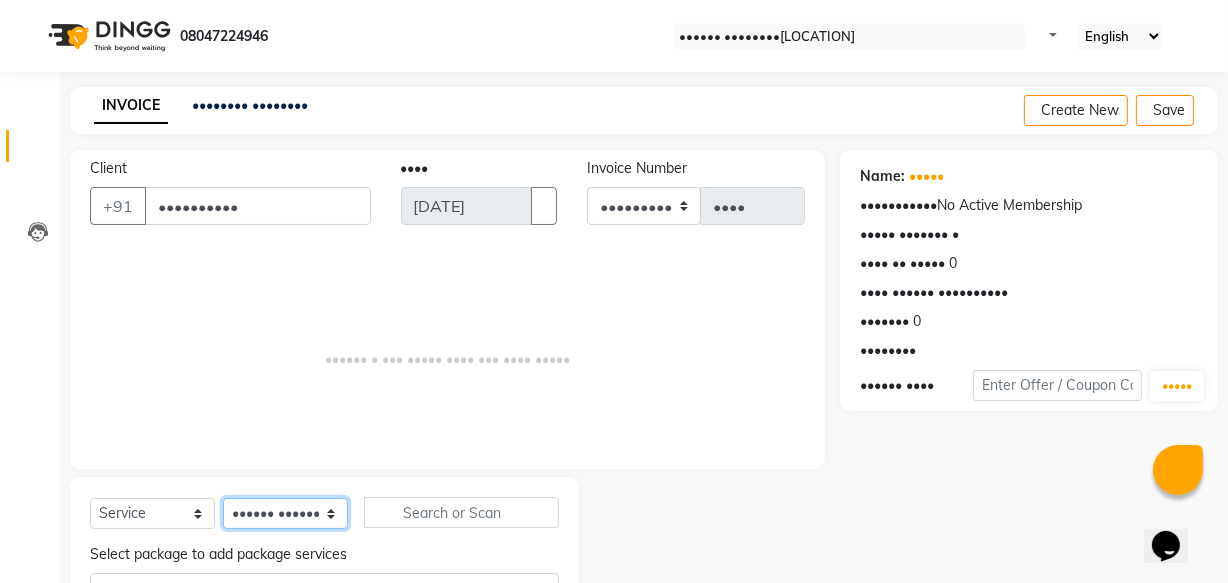 select on "•••••" 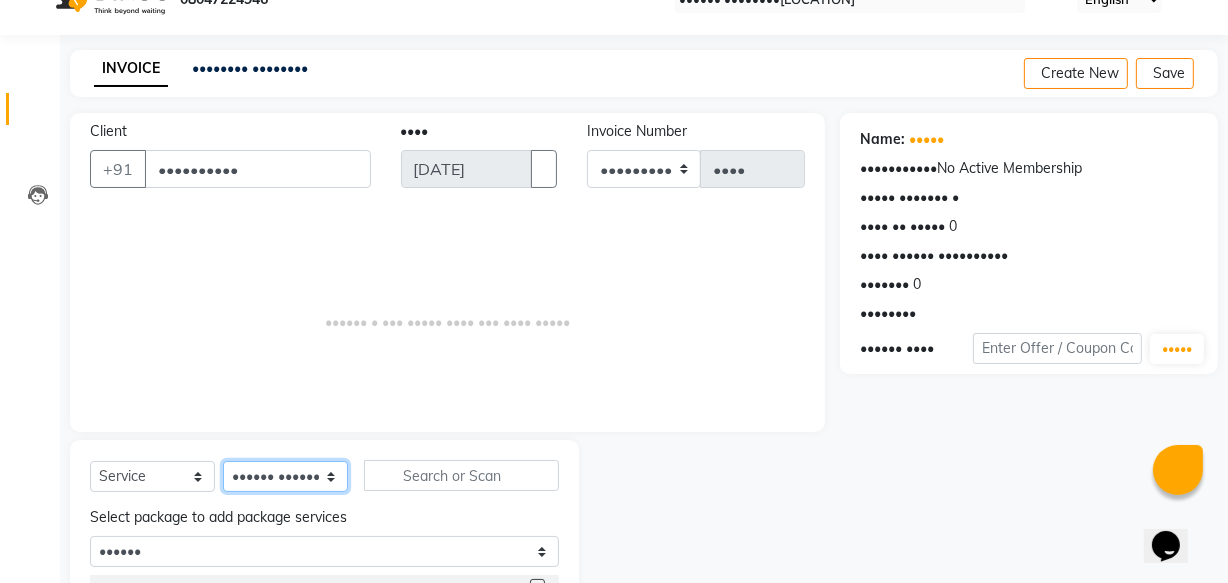 scroll, scrollTop: 272, scrollLeft: 0, axis: vertical 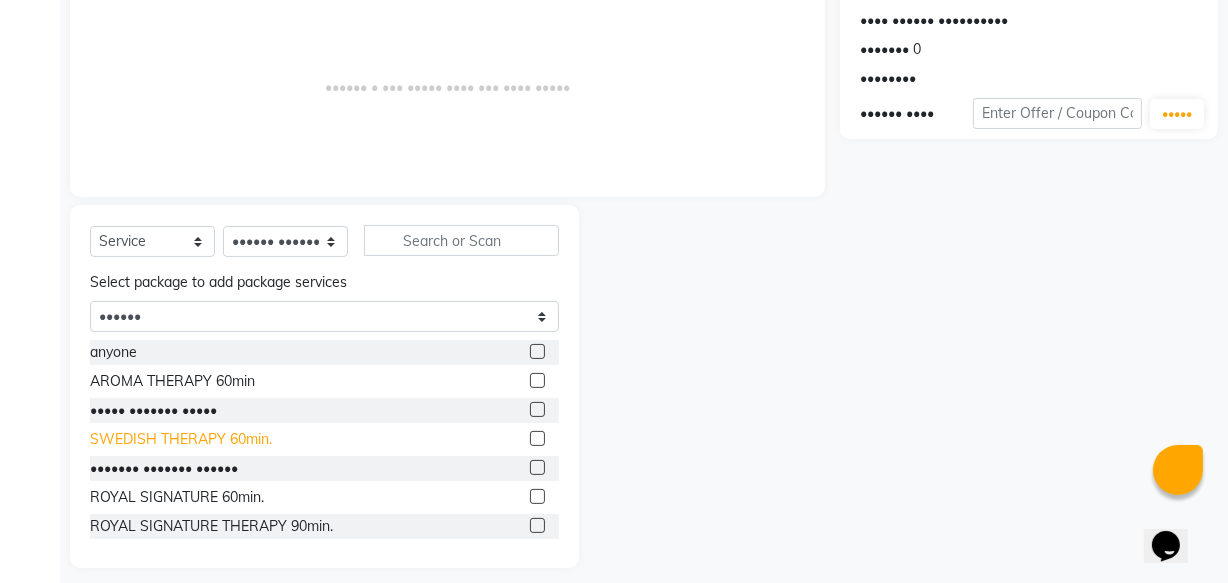 click on "SWEDISH THERAPY 60min." at bounding box center [113, 352] 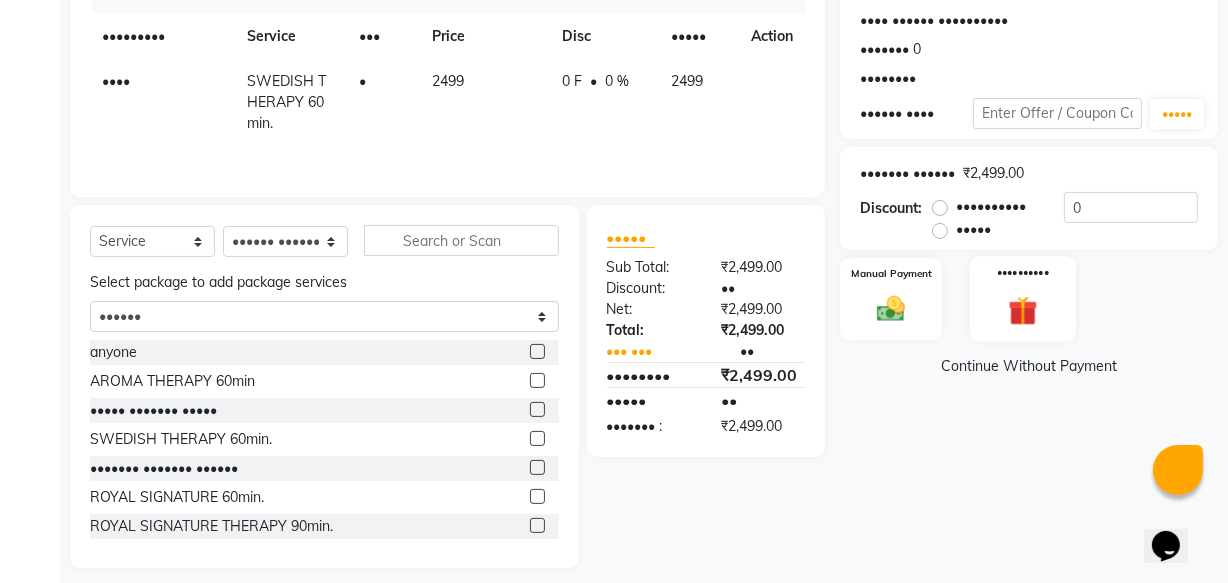 click on "••••••••••" at bounding box center (891, 273) 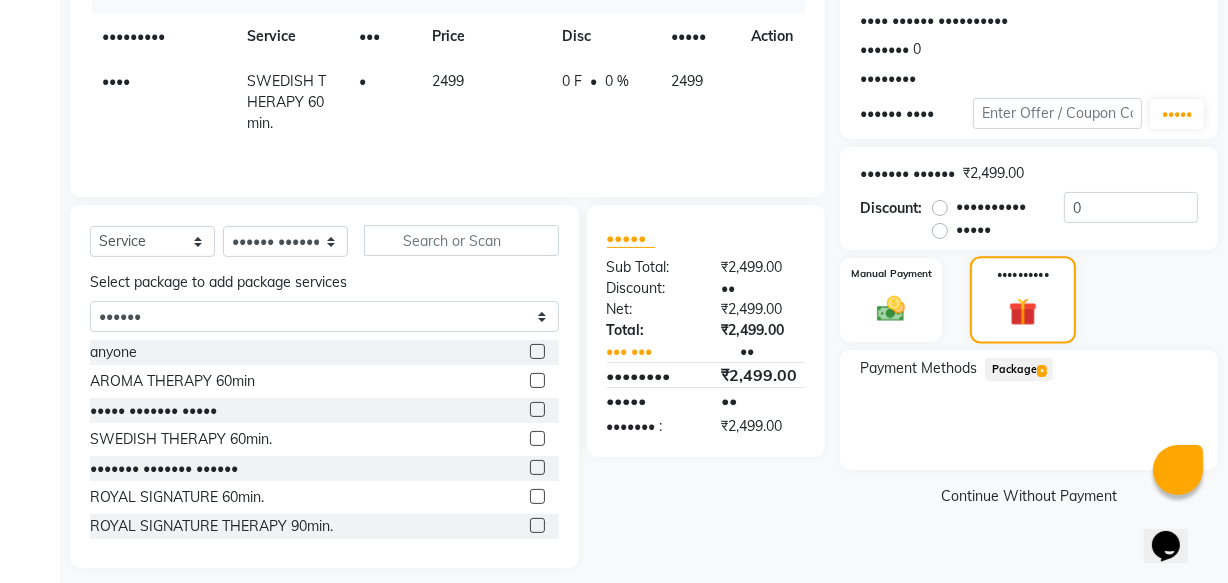 scroll, scrollTop: 286, scrollLeft: 0, axis: vertical 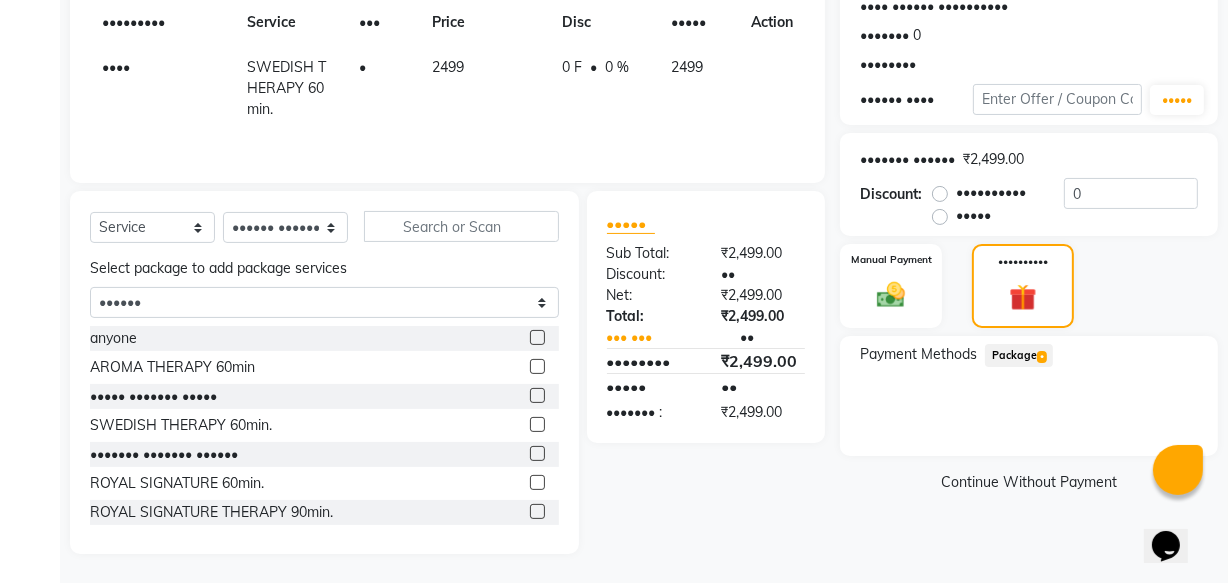 click on "•••••••  •" at bounding box center (1015, 357) 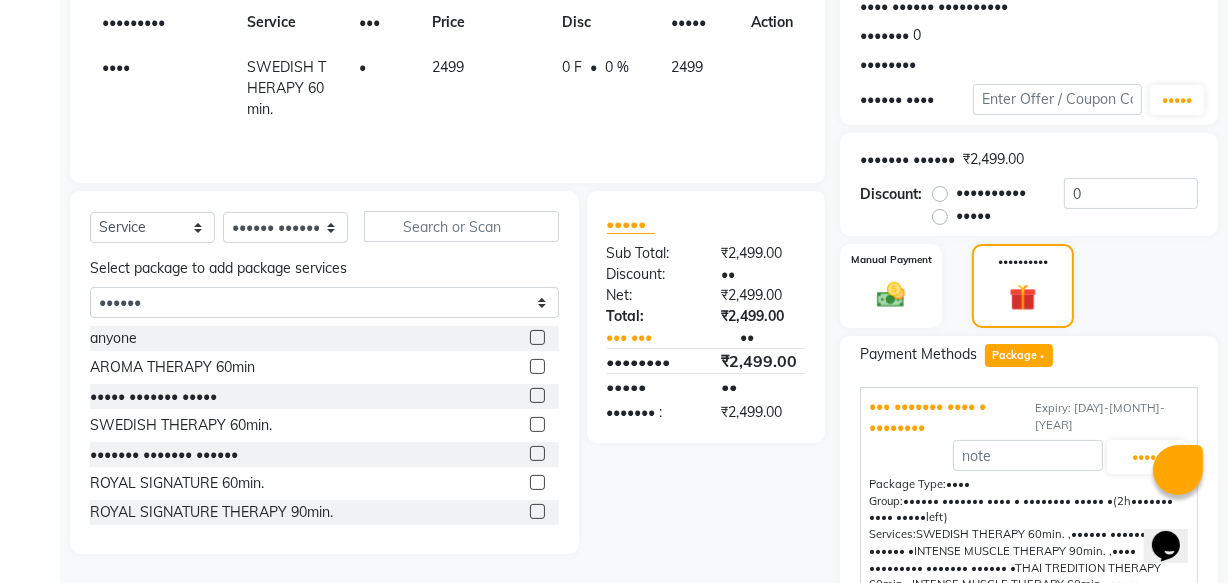 click on "•••••••  •" at bounding box center [1019, 355] 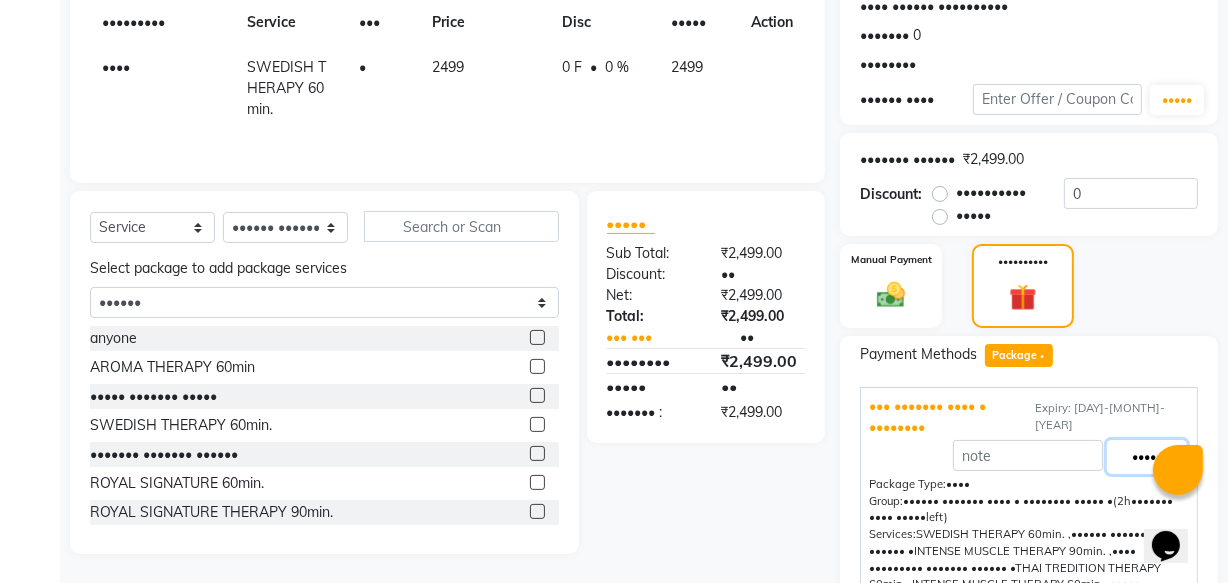 click on "•••••" at bounding box center [1147, 457] 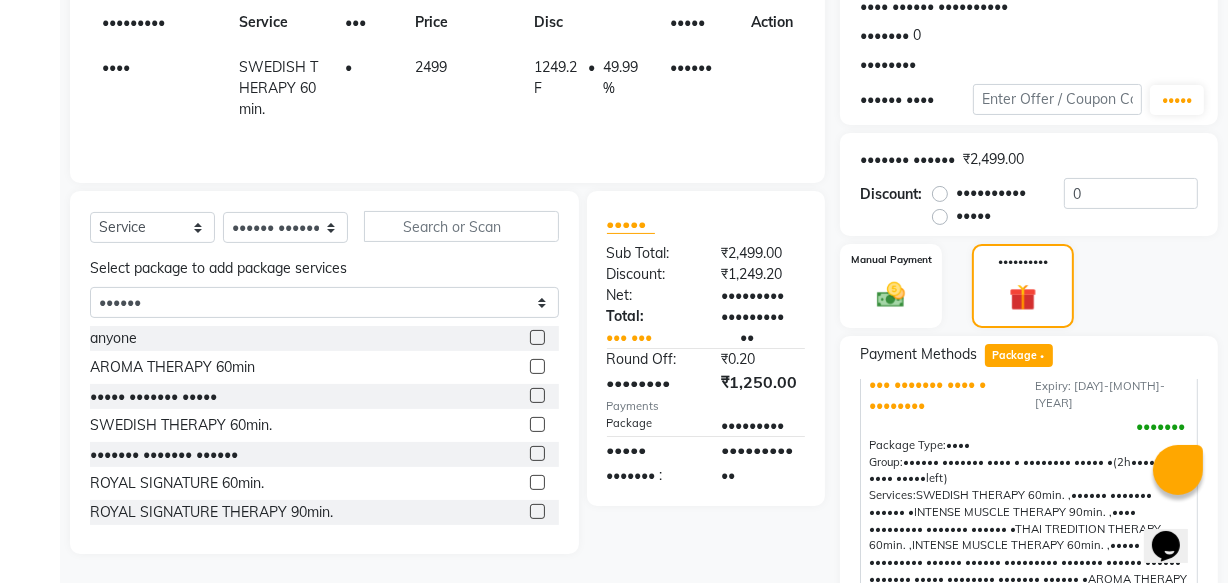 scroll, scrollTop: 43, scrollLeft: 0, axis: vertical 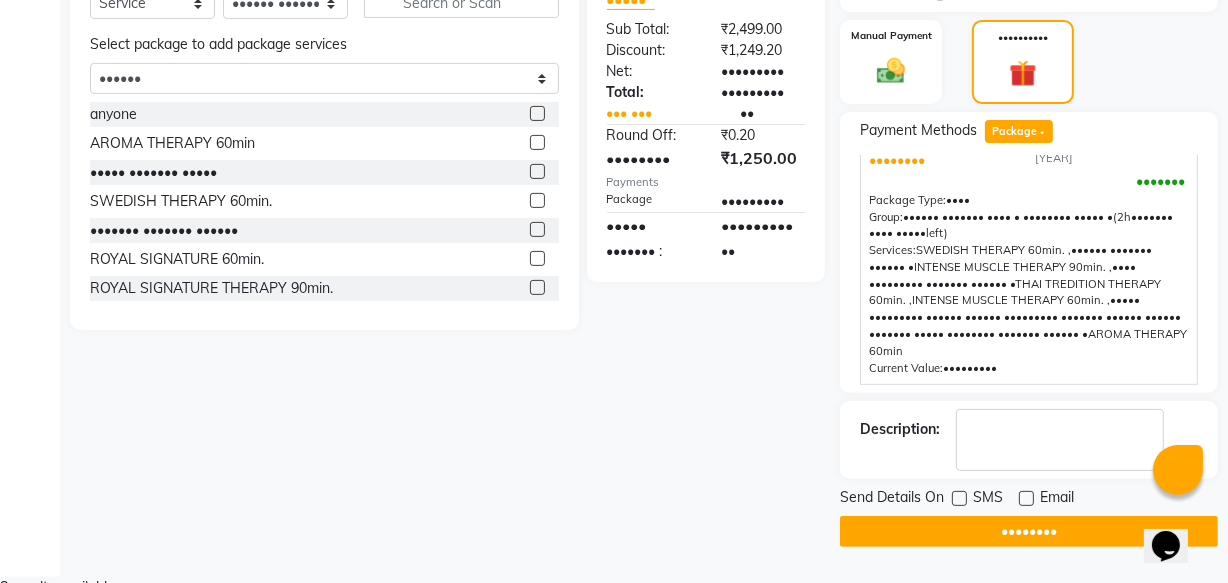 click at bounding box center [959, 498] 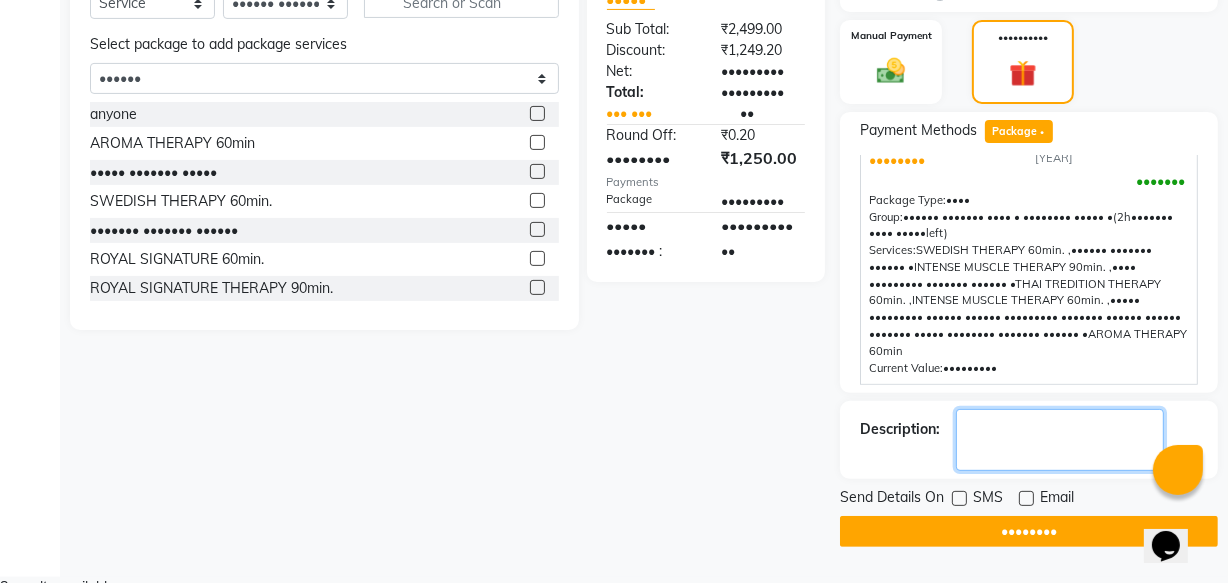 click at bounding box center (1060, 440) 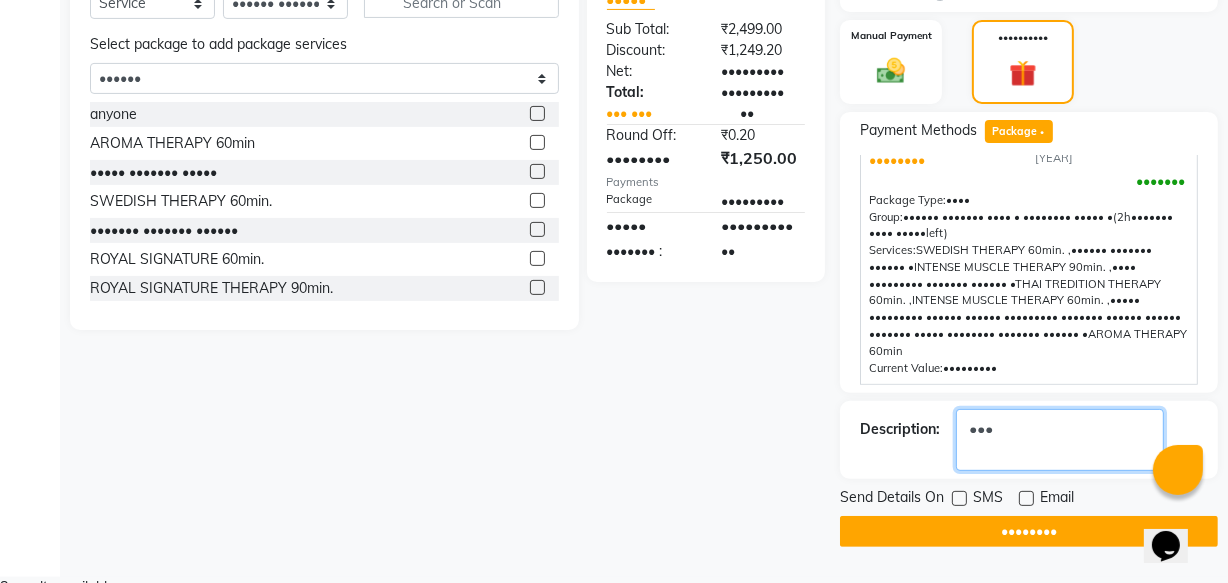 type on "•••" 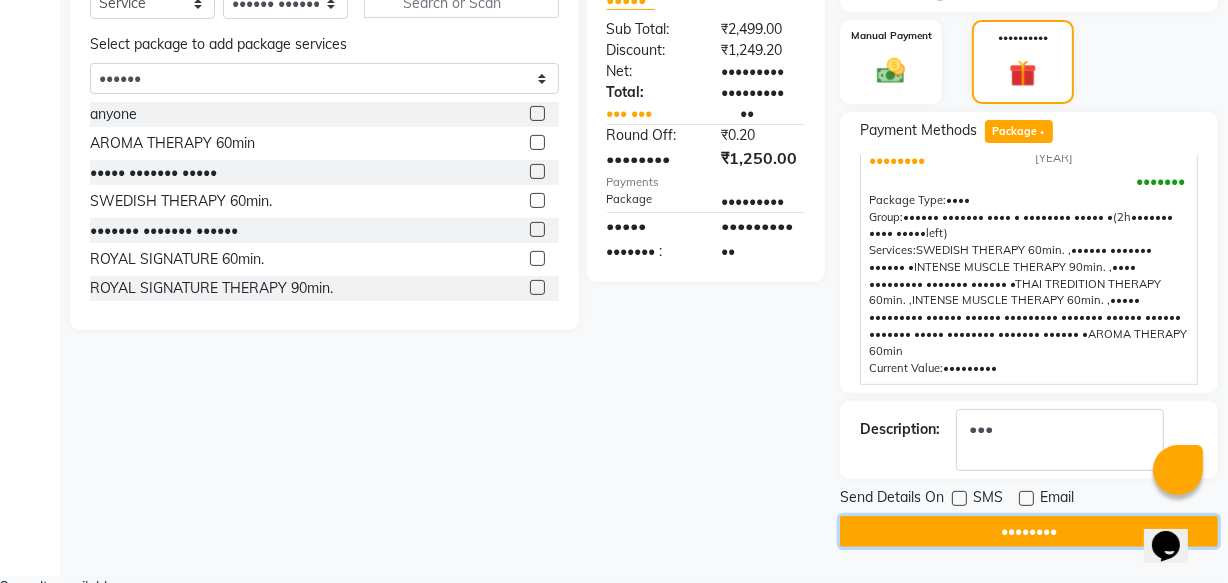 click on "••••••••" at bounding box center [1029, 531] 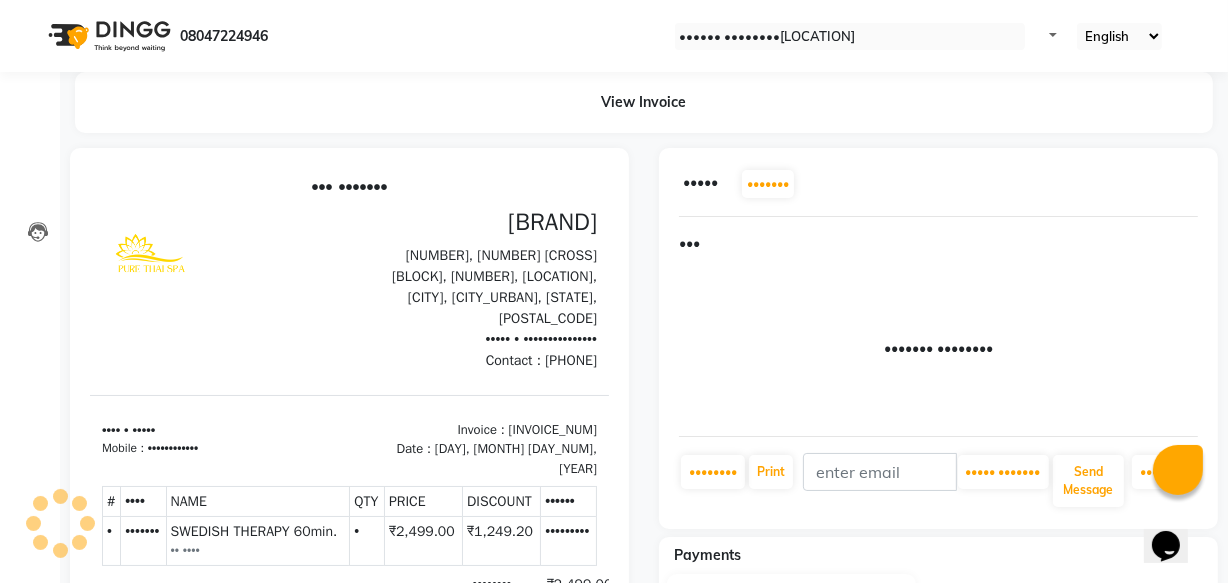 scroll, scrollTop: 0, scrollLeft: 0, axis: both 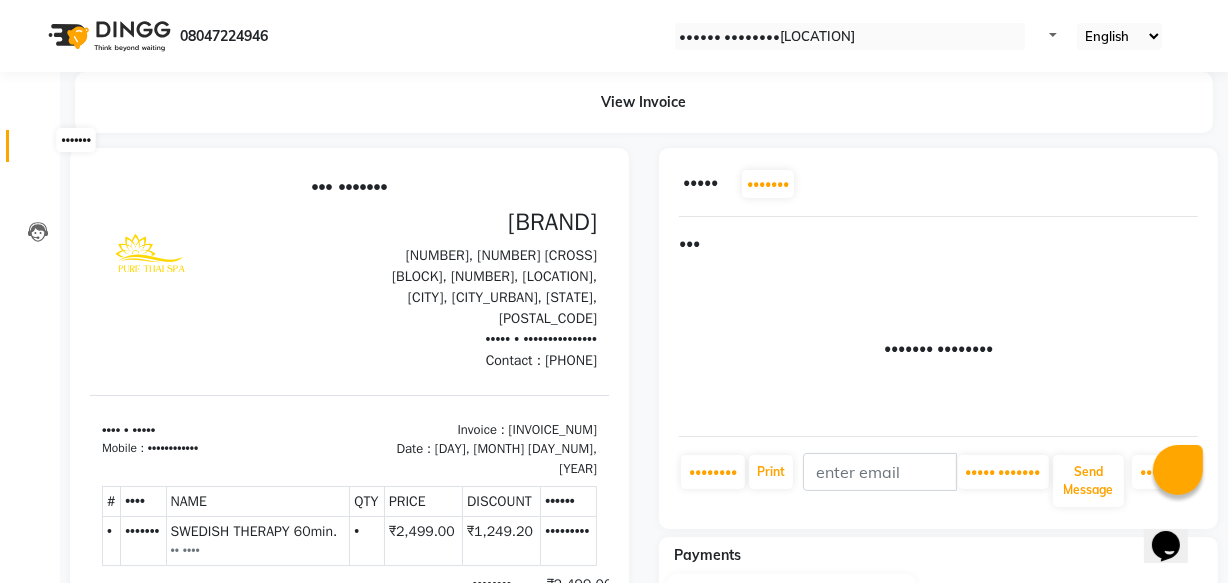 click at bounding box center (38, 151) 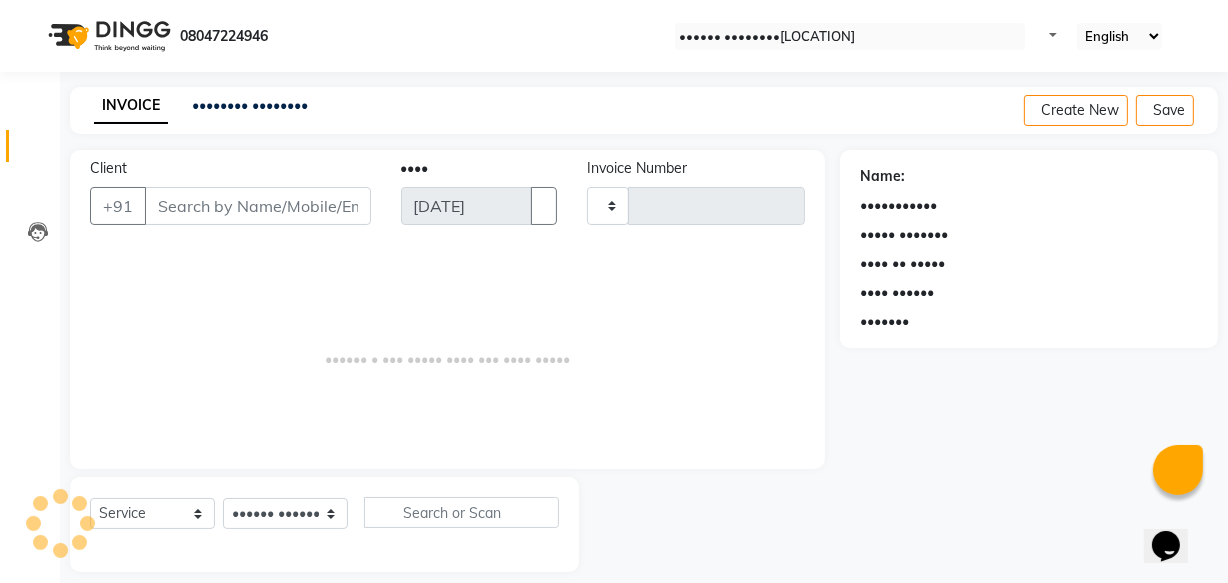 scroll, scrollTop: 19, scrollLeft: 0, axis: vertical 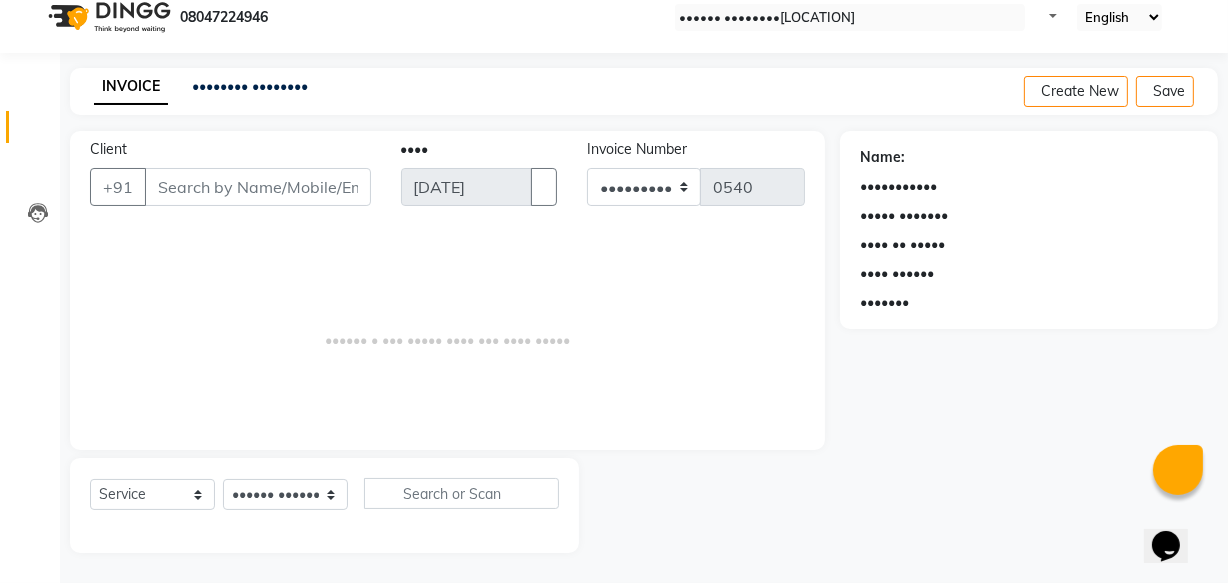 click on "••••••• •••••••• •••••••• •••••• •••   ••••" at bounding box center [644, 91] 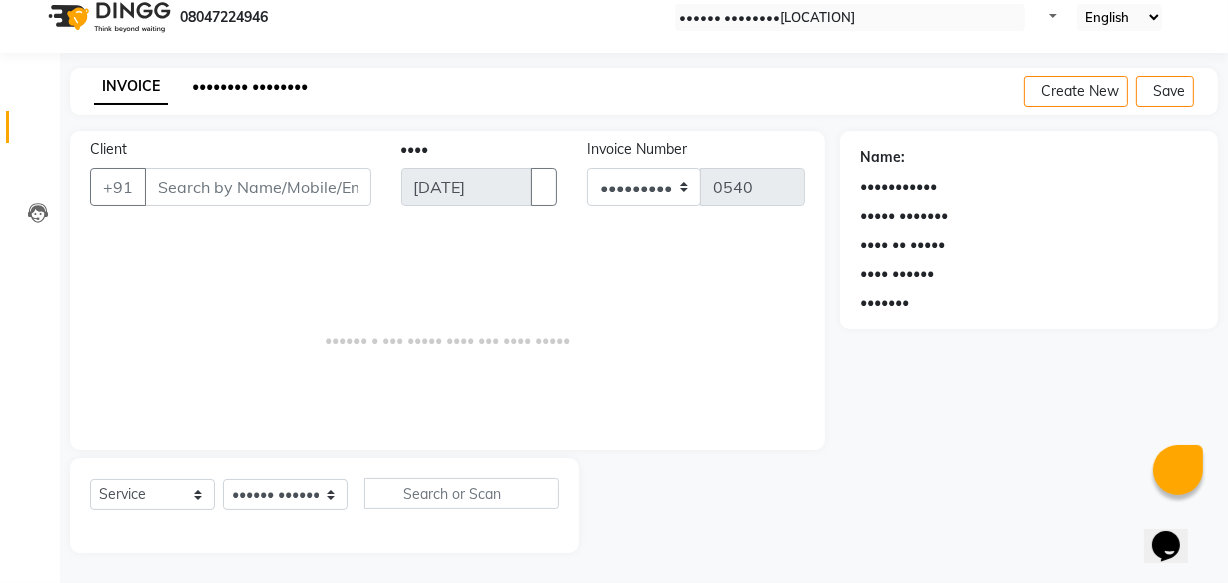 click on "•••••••• ••••••••" at bounding box center (250, 86) 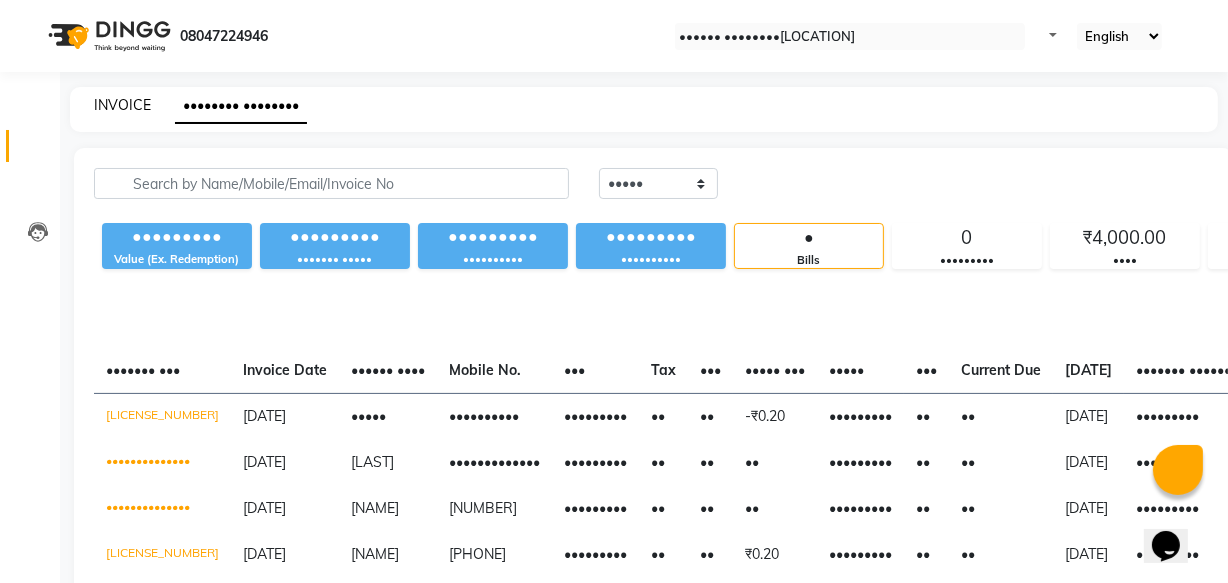 click on "INVOICE" at bounding box center [122, 105] 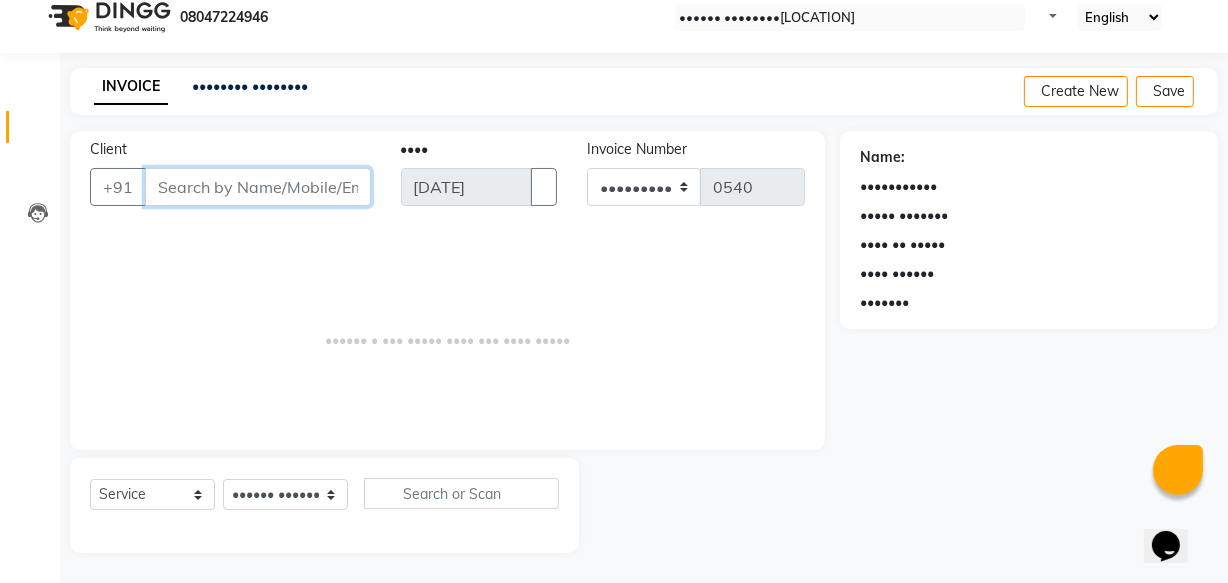 click on "Client" at bounding box center (258, 187) 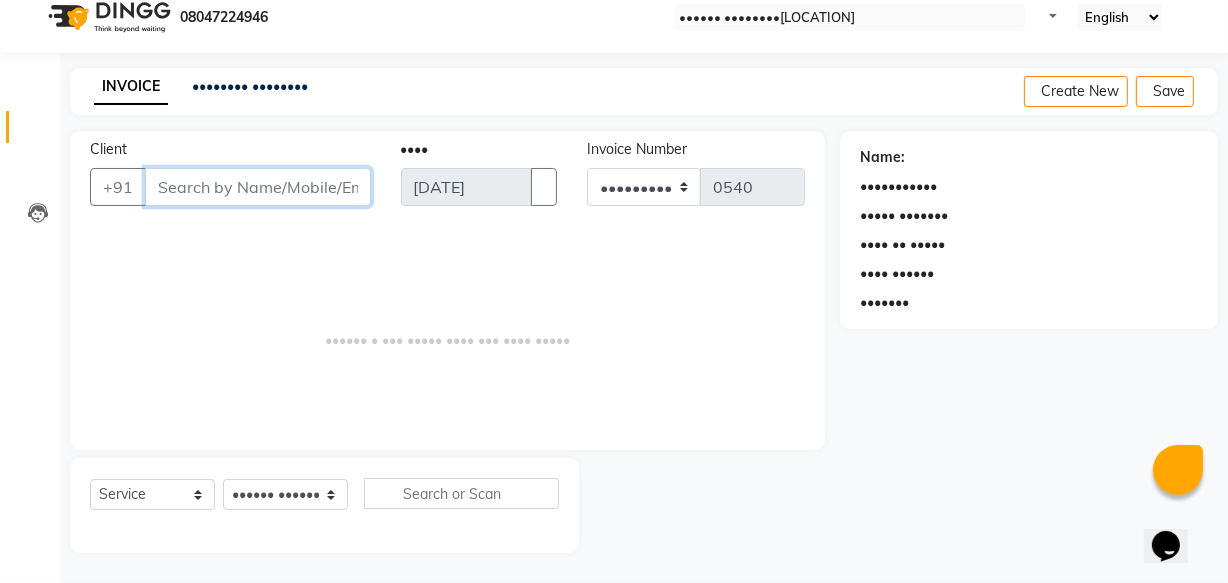 click on "Client" at bounding box center (258, 187) 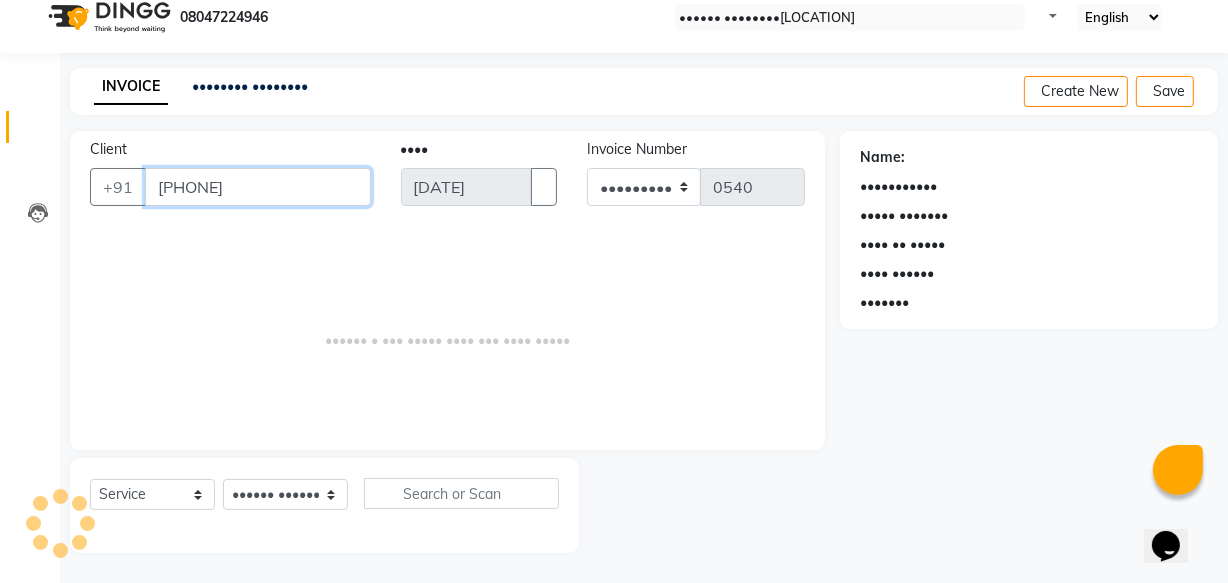 type on "[PHONE]" 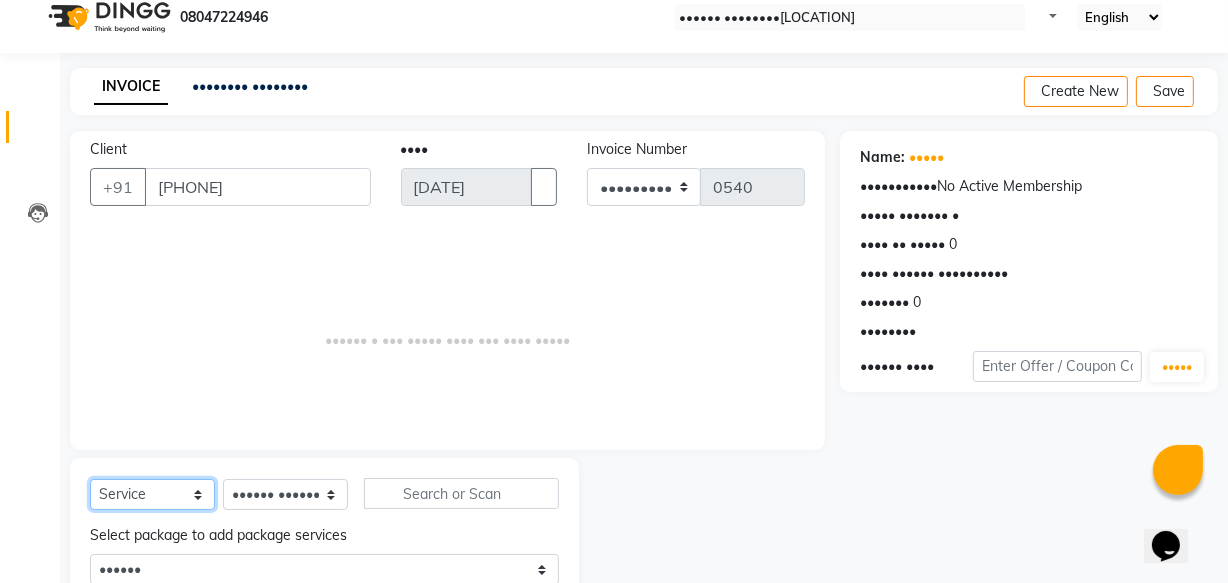 click on "Select Service Product Membership Package Voucher Prepaid Gift Card" at bounding box center (152, 494) 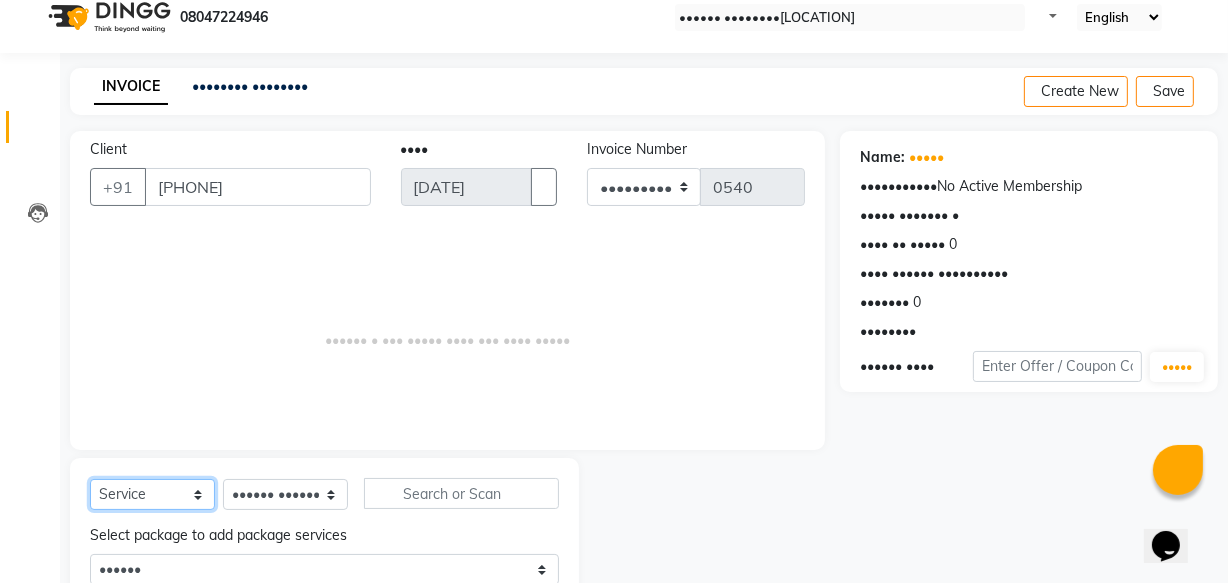click on "Select Service Product Membership Package Voucher Prepaid Gift Card" at bounding box center [152, 494] 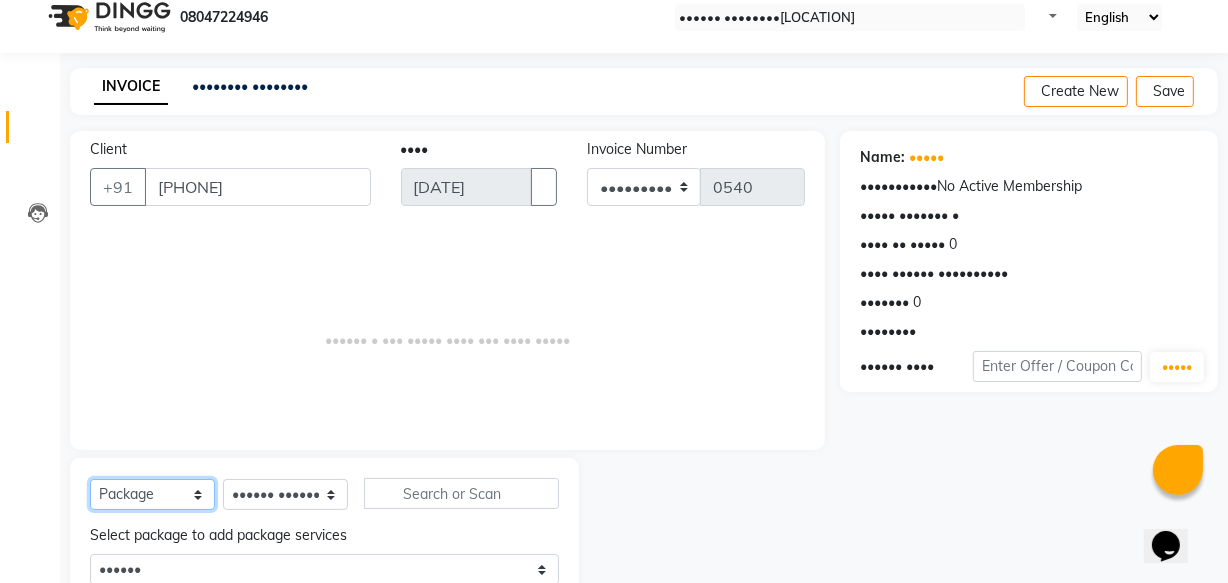 click on "Select Service Product Membership Package Voucher Prepaid Gift Card" at bounding box center (152, 494) 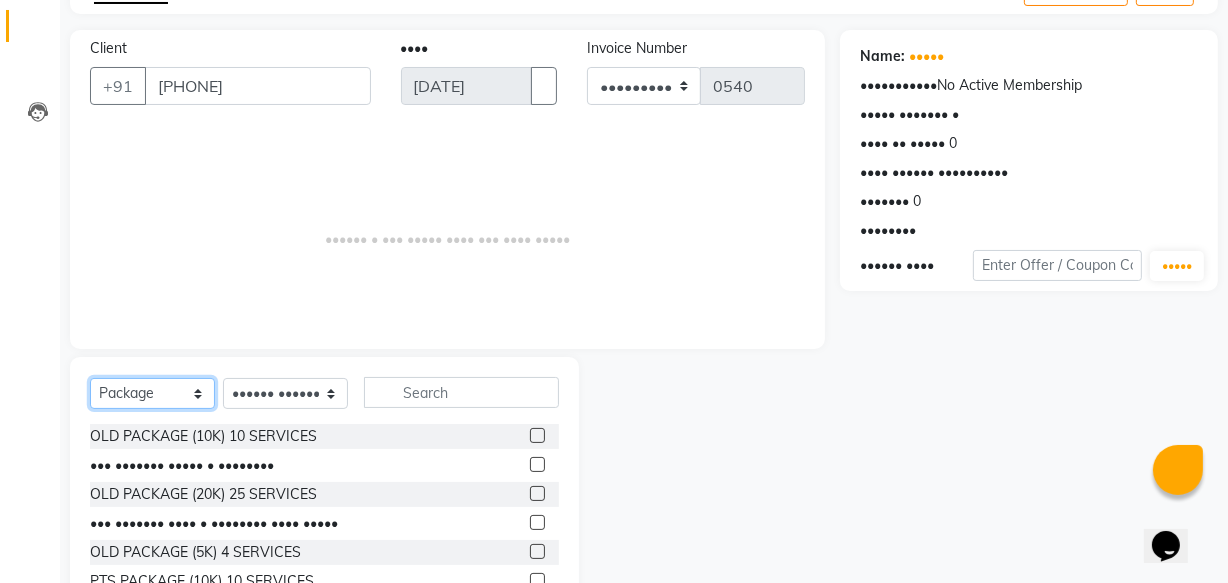 scroll, scrollTop: 219, scrollLeft: 0, axis: vertical 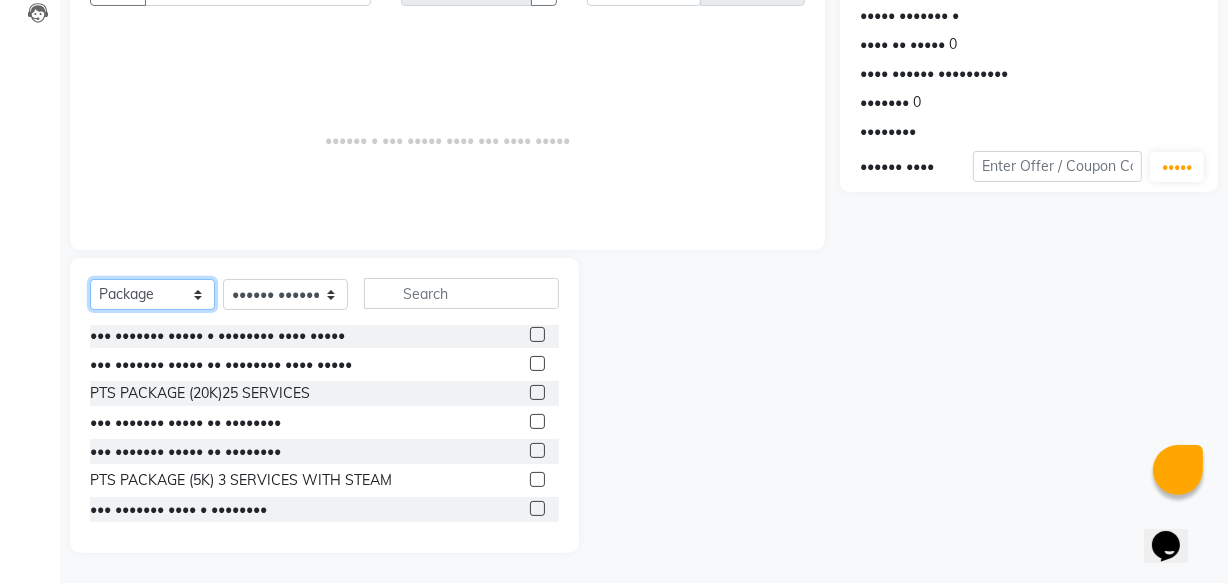 click on "Select Service Product Membership Package Voucher Prepaid Gift Card" at bounding box center [152, 294] 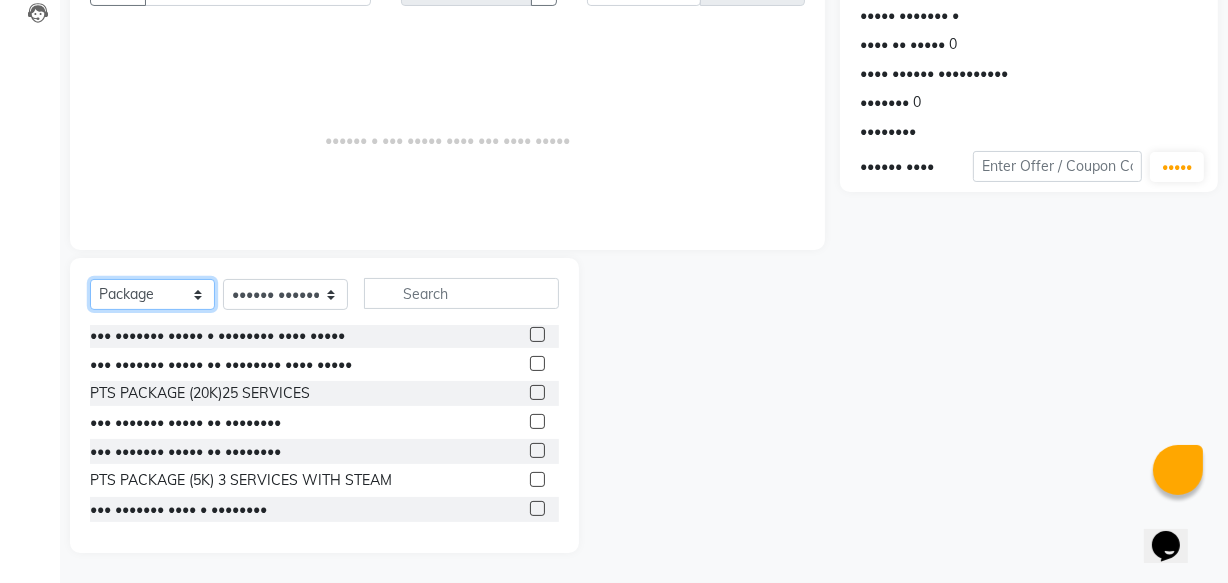 scroll, scrollTop: 0, scrollLeft: 0, axis: both 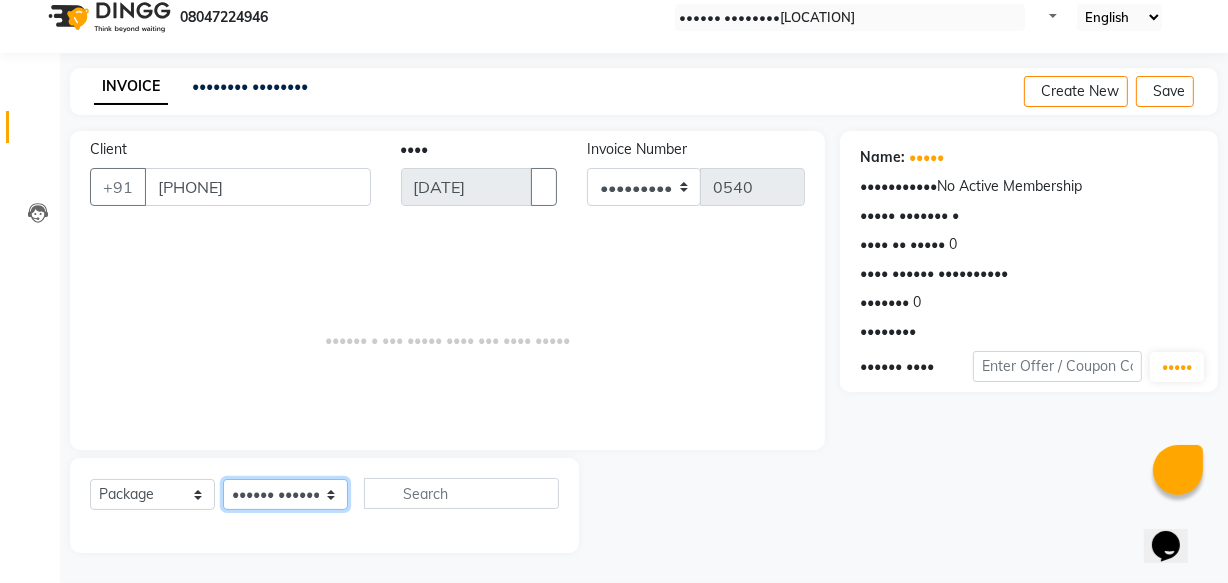 click on "Select Therapist [NAME] Anyone [NAME] [NAME] [NAME] [NAME] [NAME] [NAME] [NAME] [NAME] [NAME]" at bounding box center [285, 494] 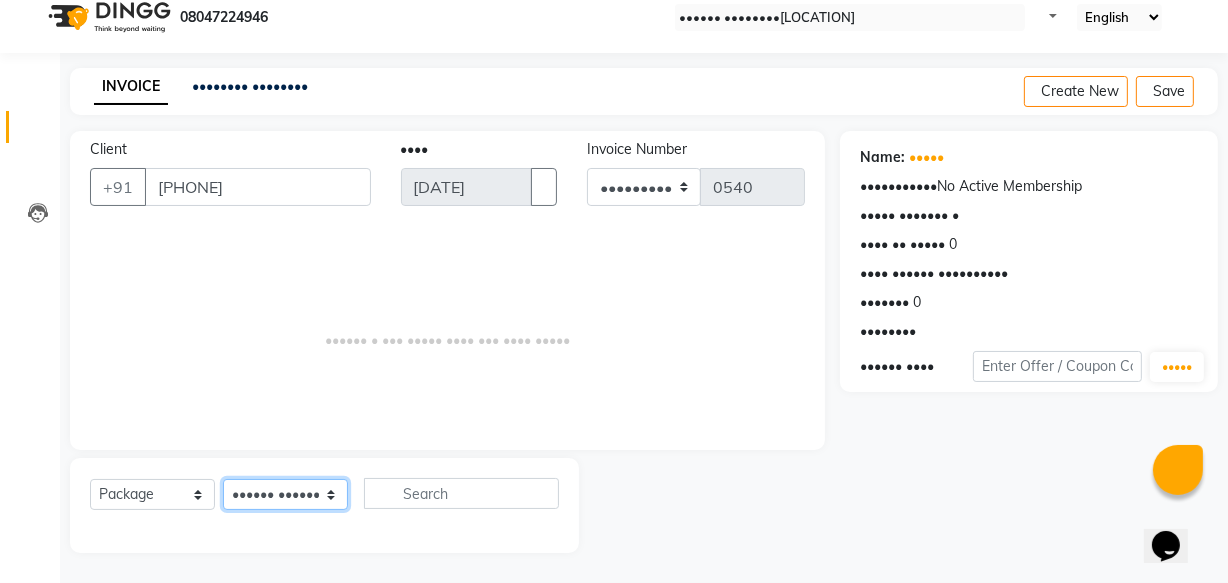 select on "[NUMBER]" 